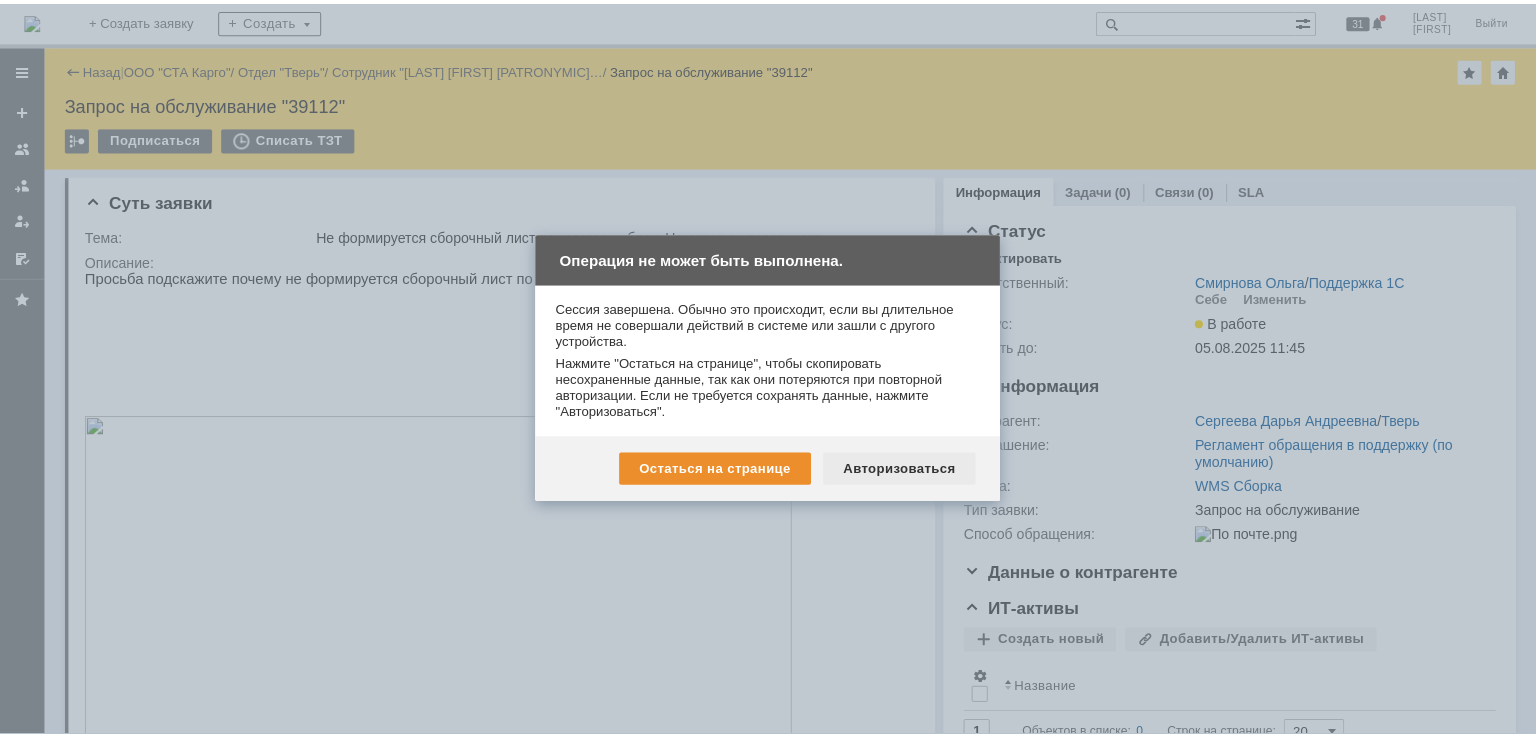 scroll, scrollTop: 0, scrollLeft: 0, axis: both 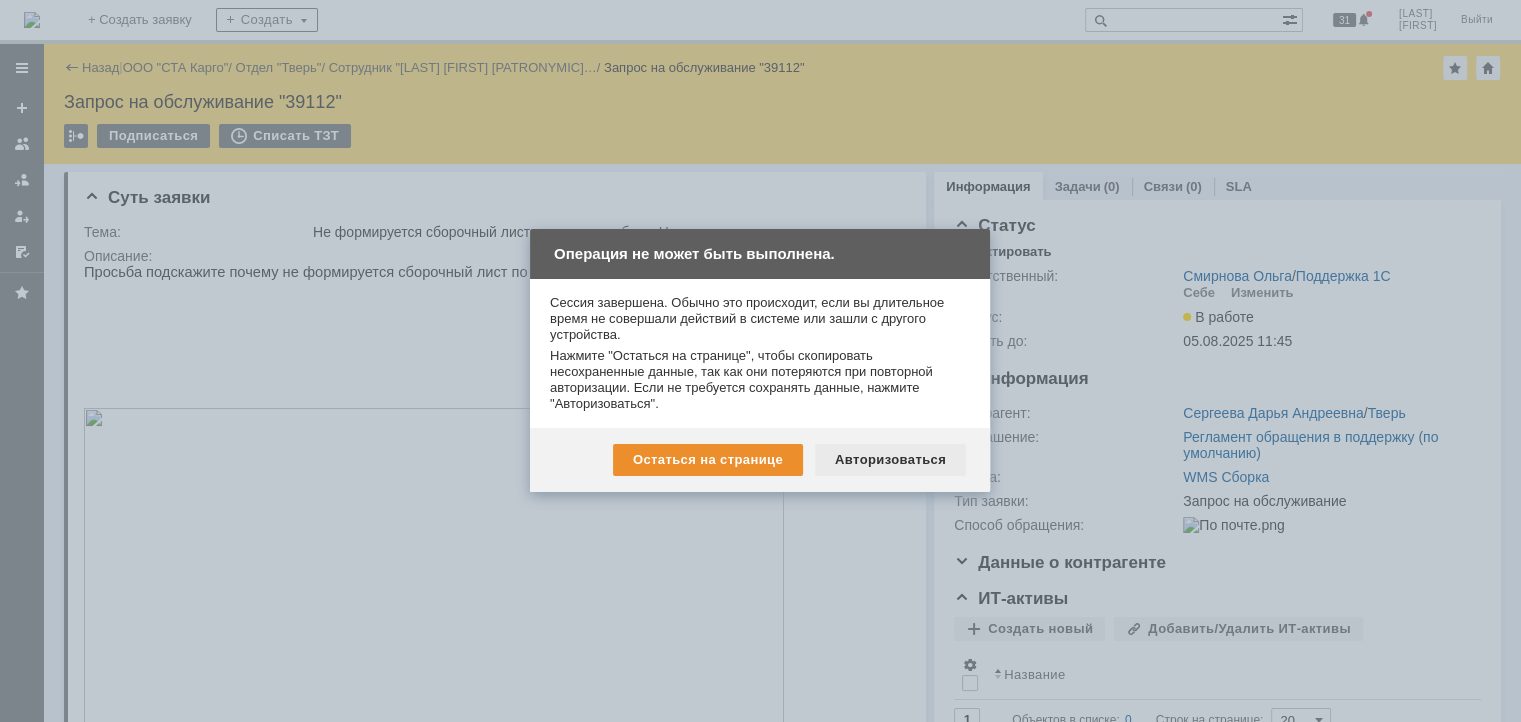 click on "Авторизоваться" at bounding box center [890, 460] 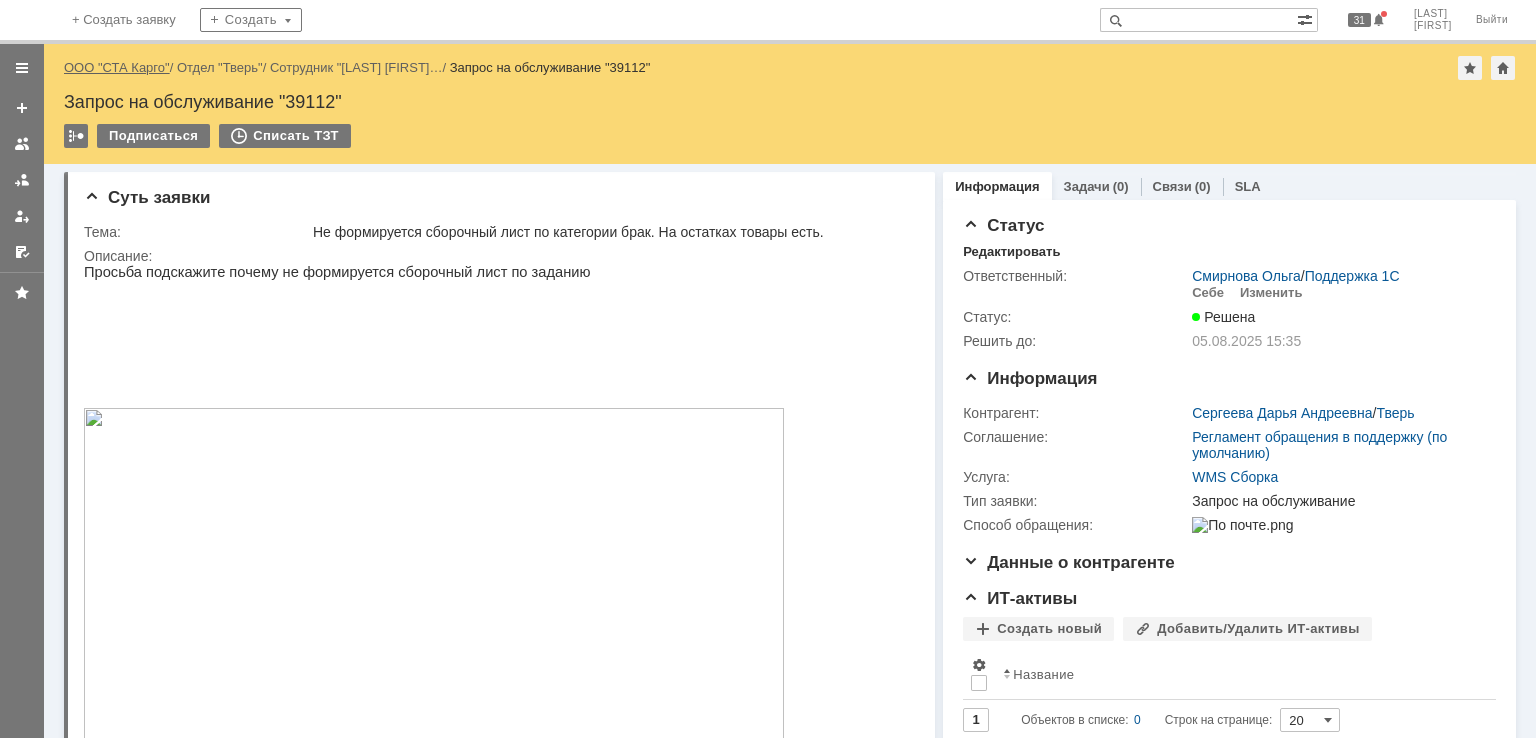 scroll, scrollTop: 0, scrollLeft: 0, axis: both 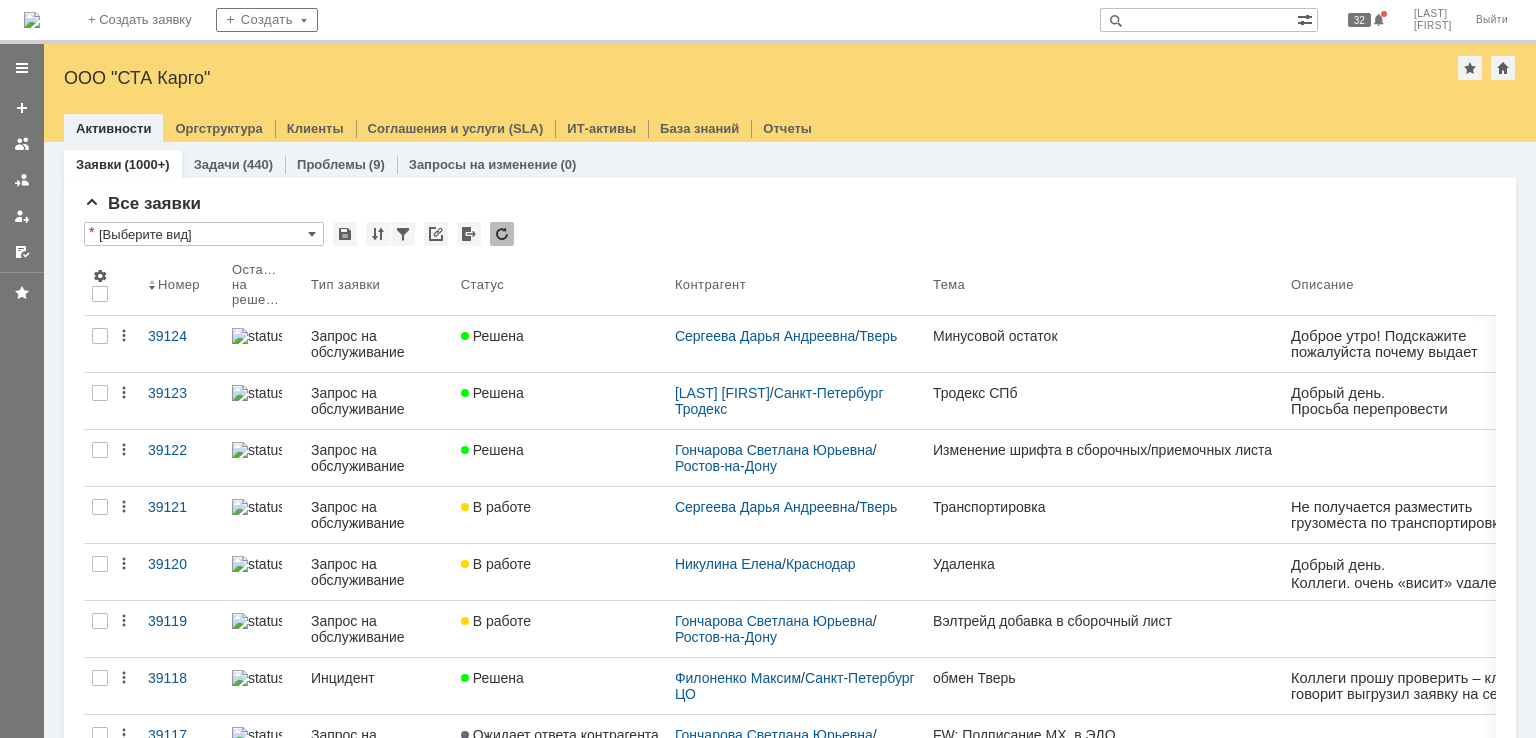 click on "Все заявки * [Выберите вид]
Результаты поиска:             1 2 3 4 5 6 7 ... Следующая >       Объектов в списке:    посчитать  Строк на странице:        20       Номер Осталось на решение Тип заявки Статус Контрагент Тема Описание Ответственный
39124 Запрос на обслуживание Решена Сергеева Дарья Андреевна / Тверь Минусовой остаток Смирнова Ольга / Поддержка 1С
39123 Запрос на обслуживание Решена Радченко Татьяна / Санкт-Петербург Тродекс Тродекс СПб Швецова Ольга Александровна / Поддержка 1С
39122 Запрос на обслуживание Решена Гончарова Светлана Юрьевна / /
39121" at bounding box center [790, 841] 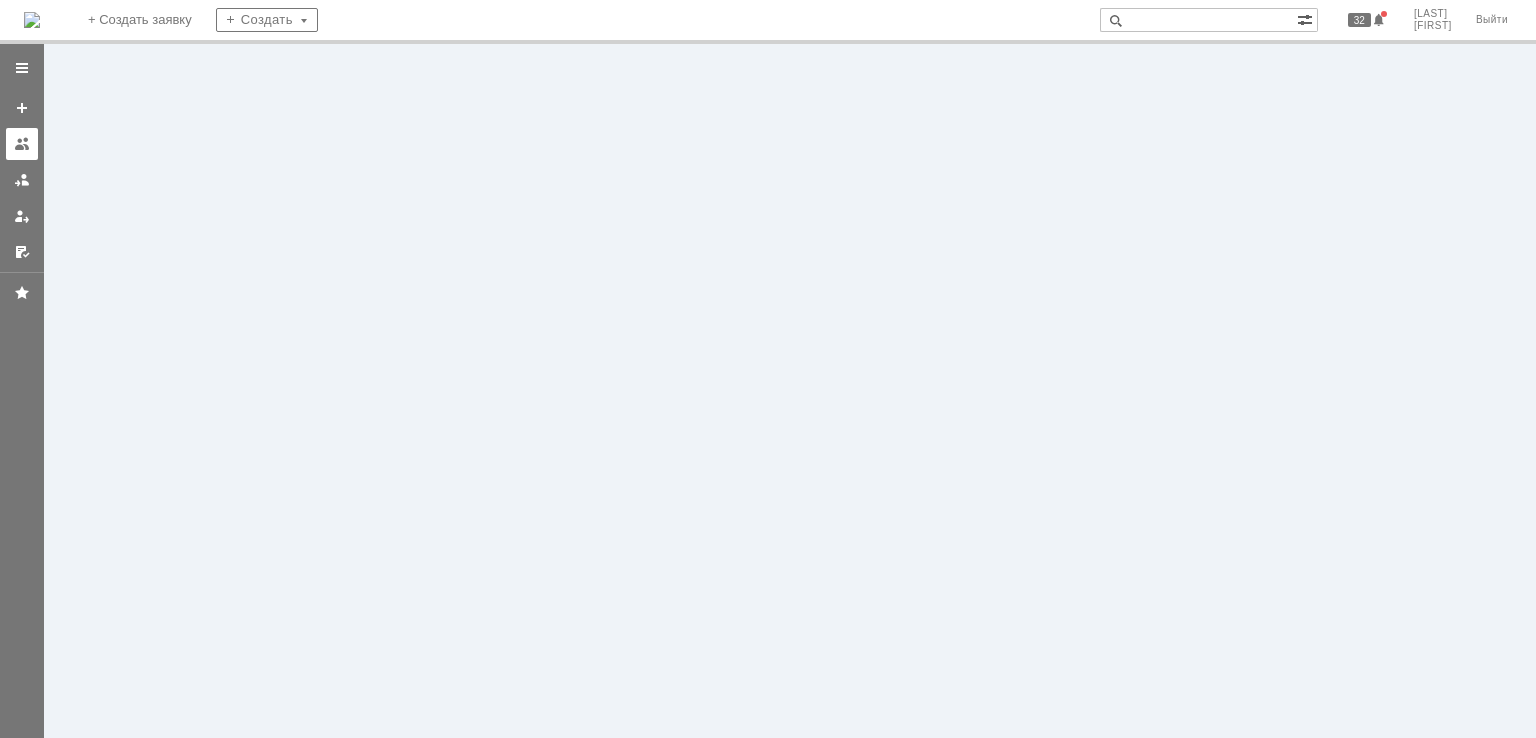 click at bounding box center (22, 144) 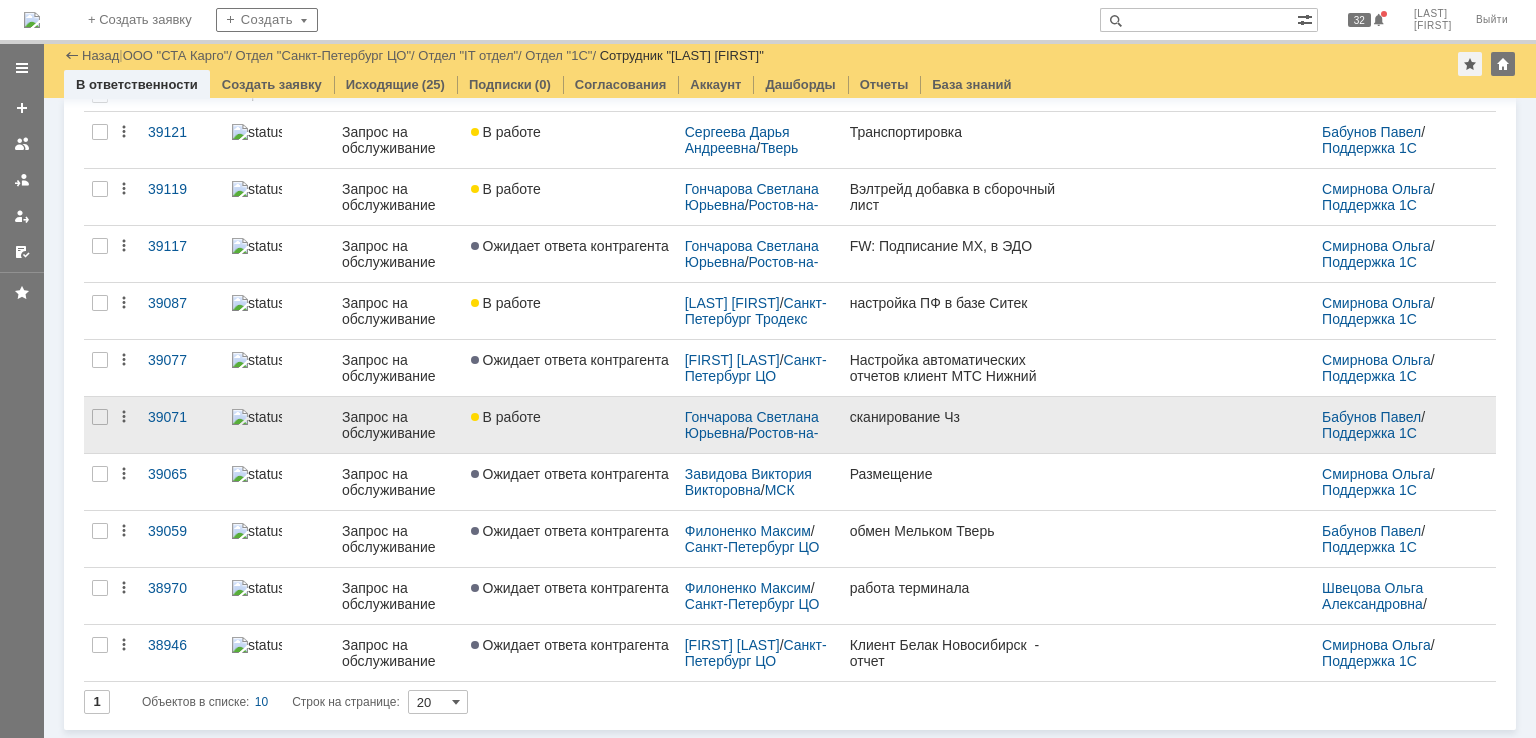 scroll, scrollTop: 0, scrollLeft: 0, axis: both 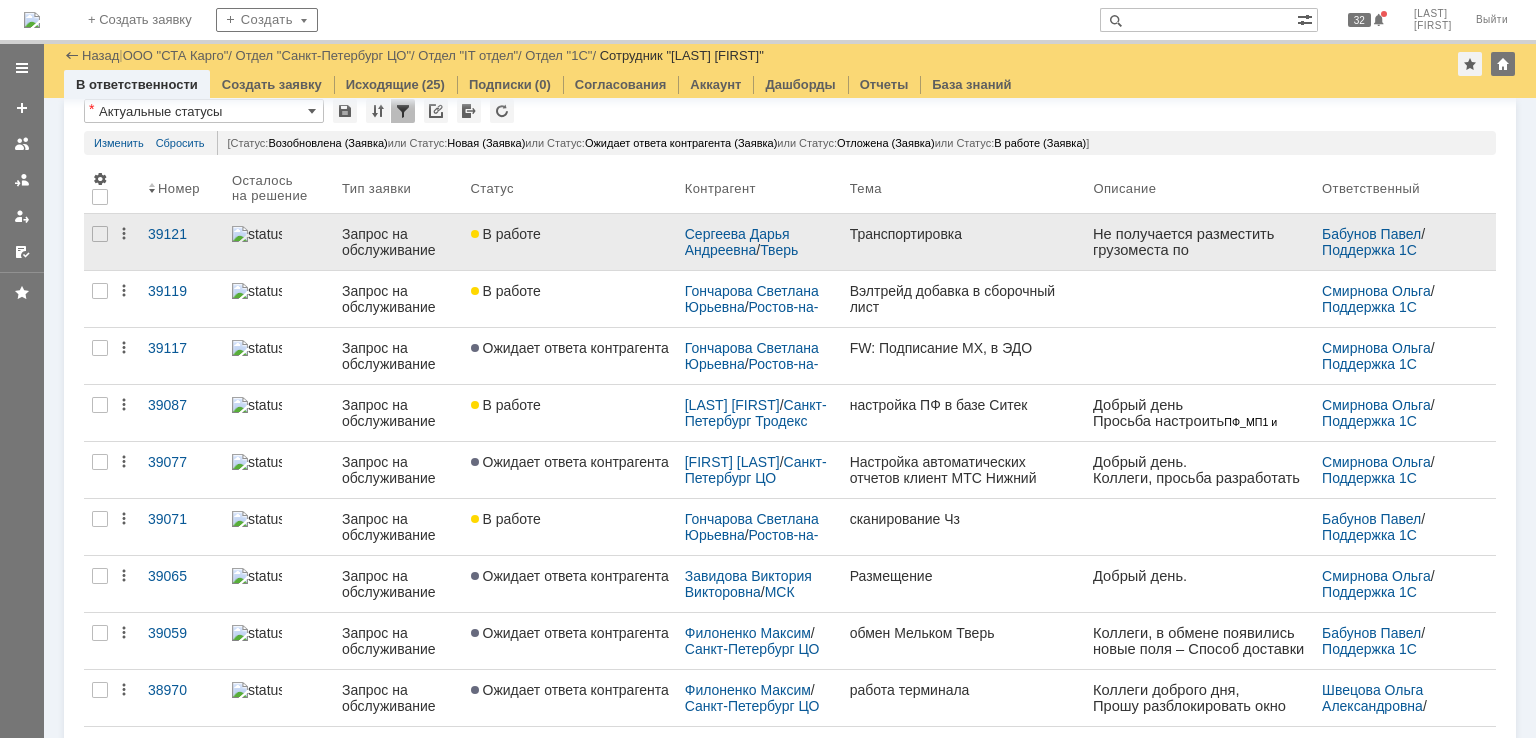 click on "В работе" at bounding box center (570, 242) 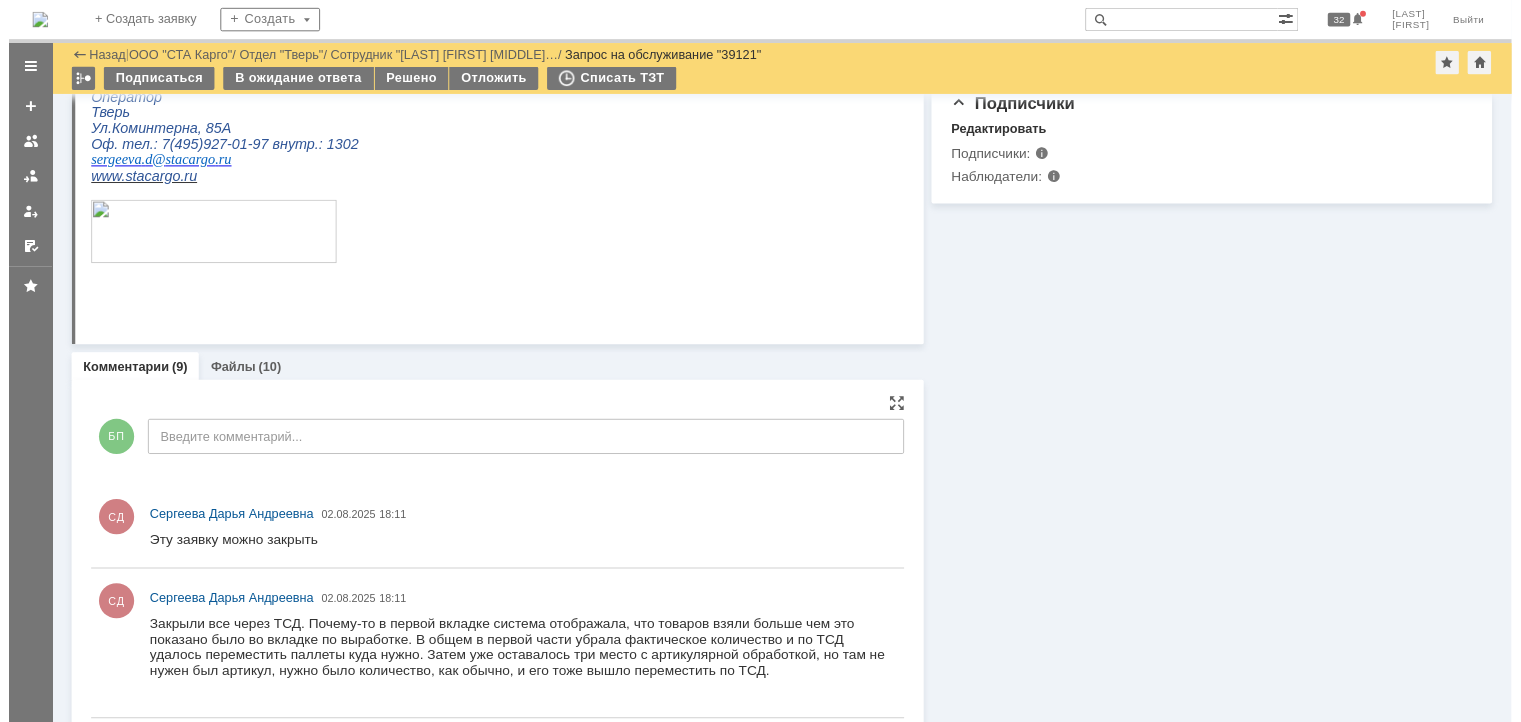 scroll, scrollTop: 0, scrollLeft: 0, axis: both 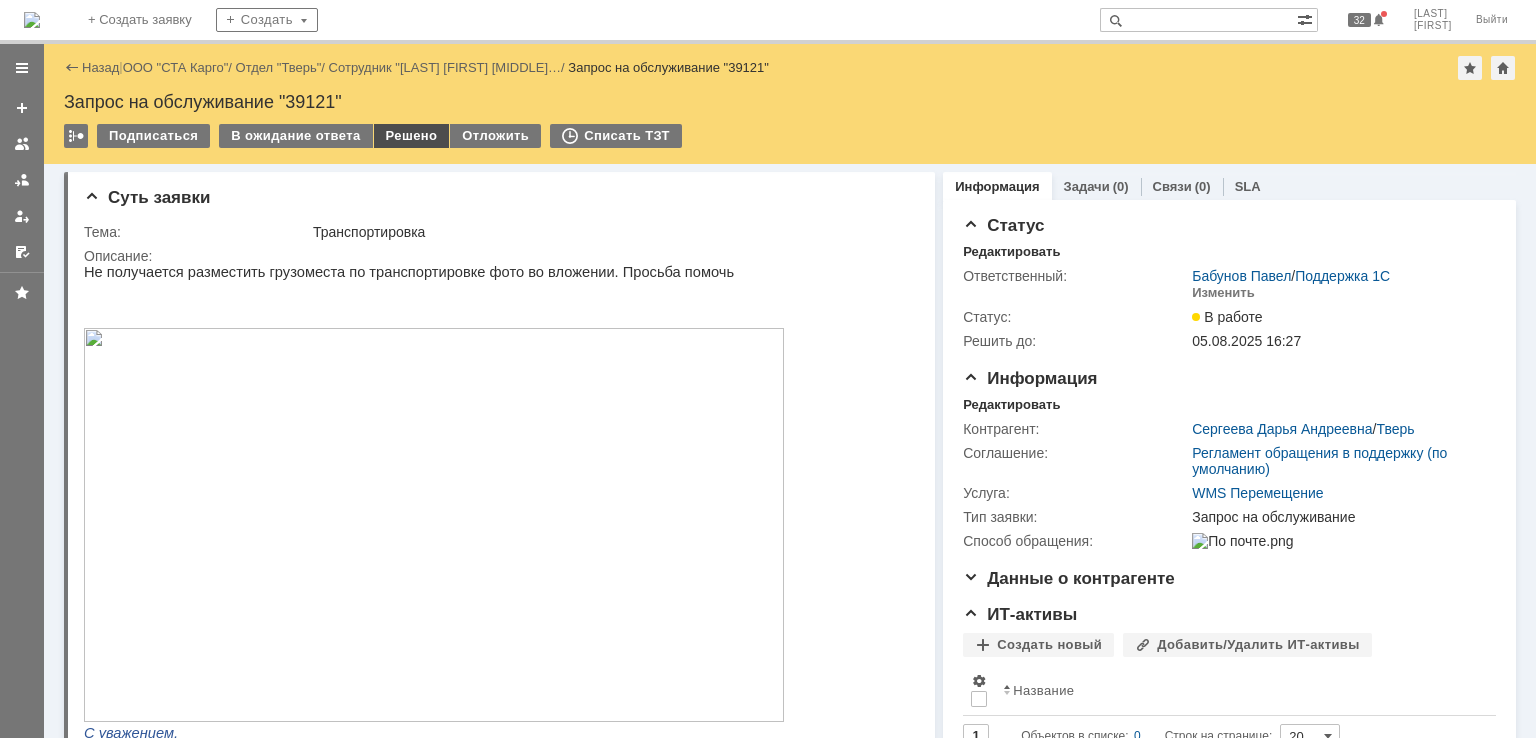 click on "Решено" at bounding box center [412, 136] 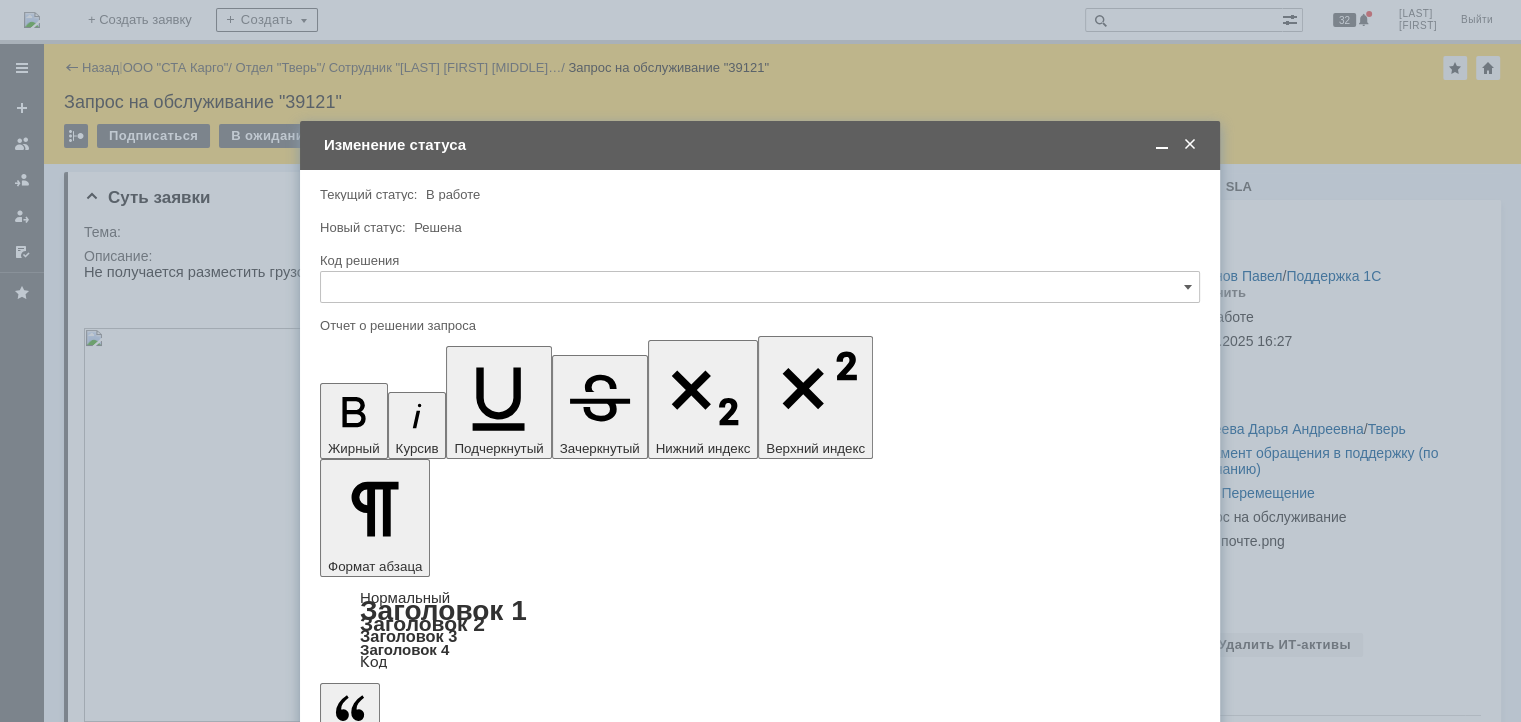 scroll, scrollTop: 0, scrollLeft: 0, axis: both 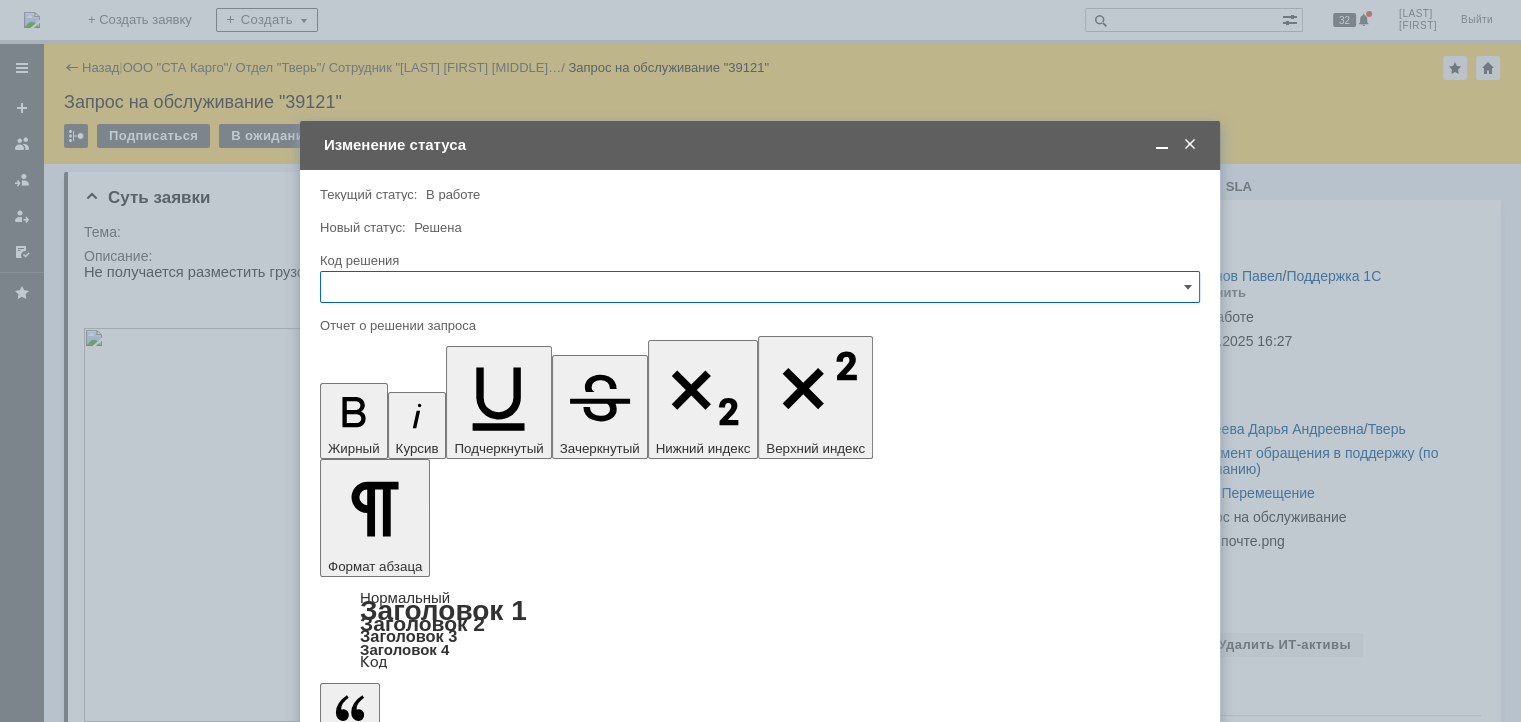 click at bounding box center [760, 287] 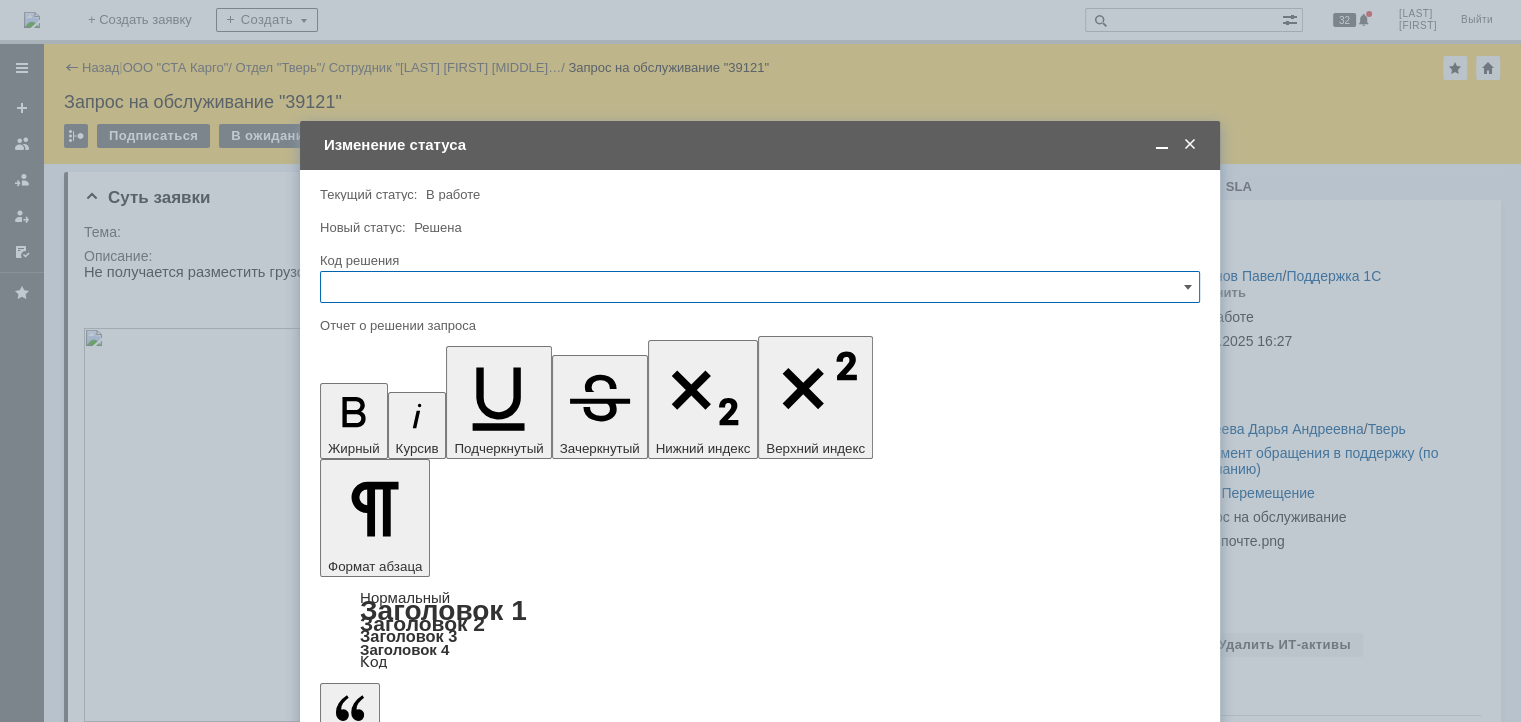 scroll, scrollTop: 122, scrollLeft: 0, axis: vertical 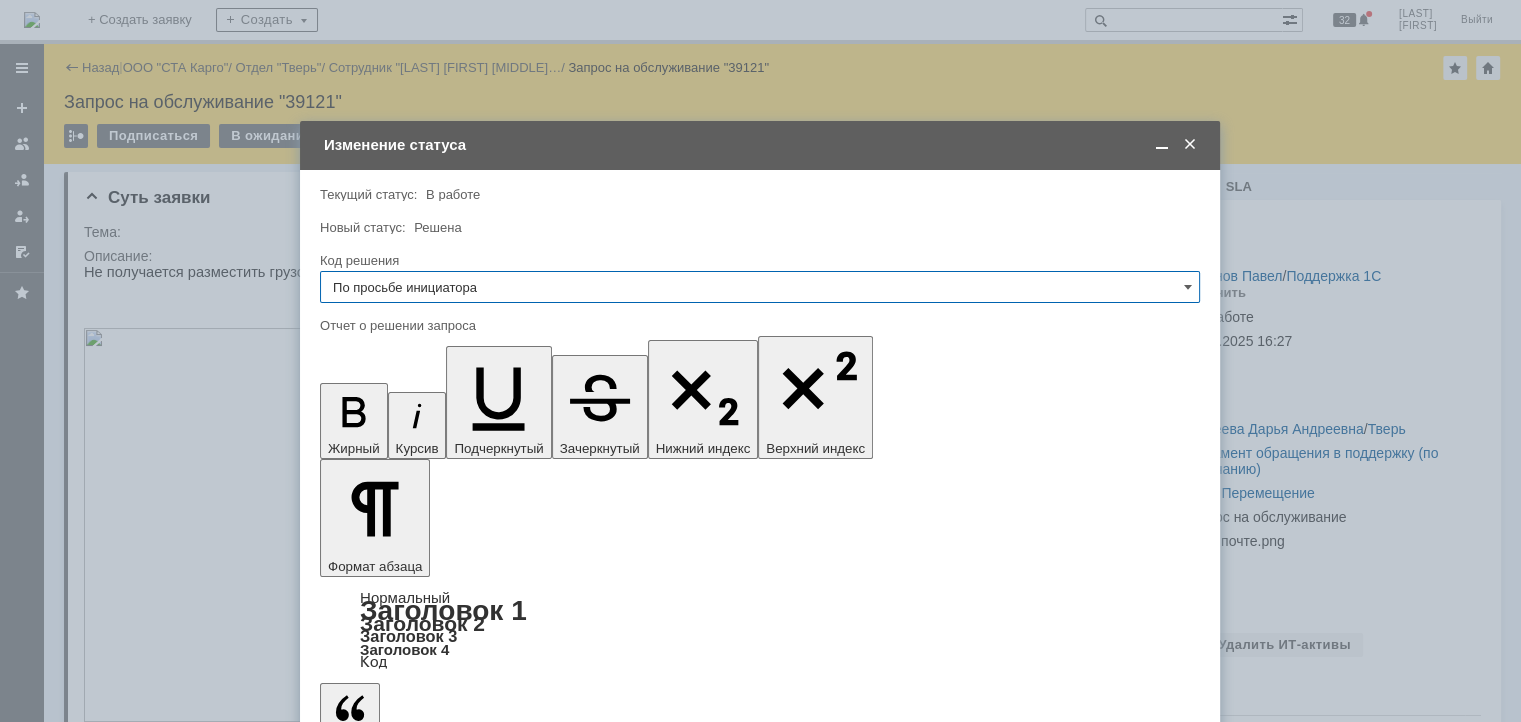 click at bounding box center [1162, 145] 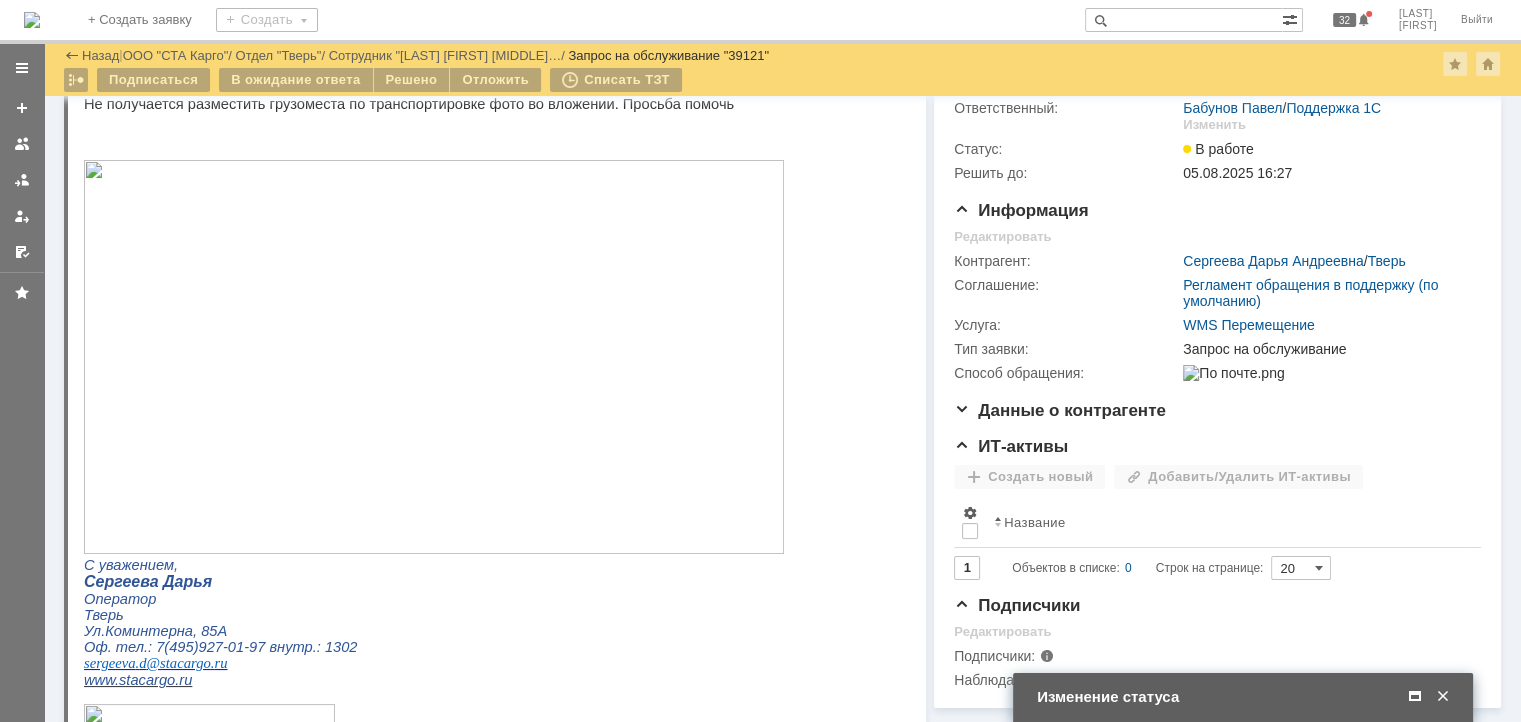 scroll, scrollTop: 0, scrollLeft: 0, axis: both 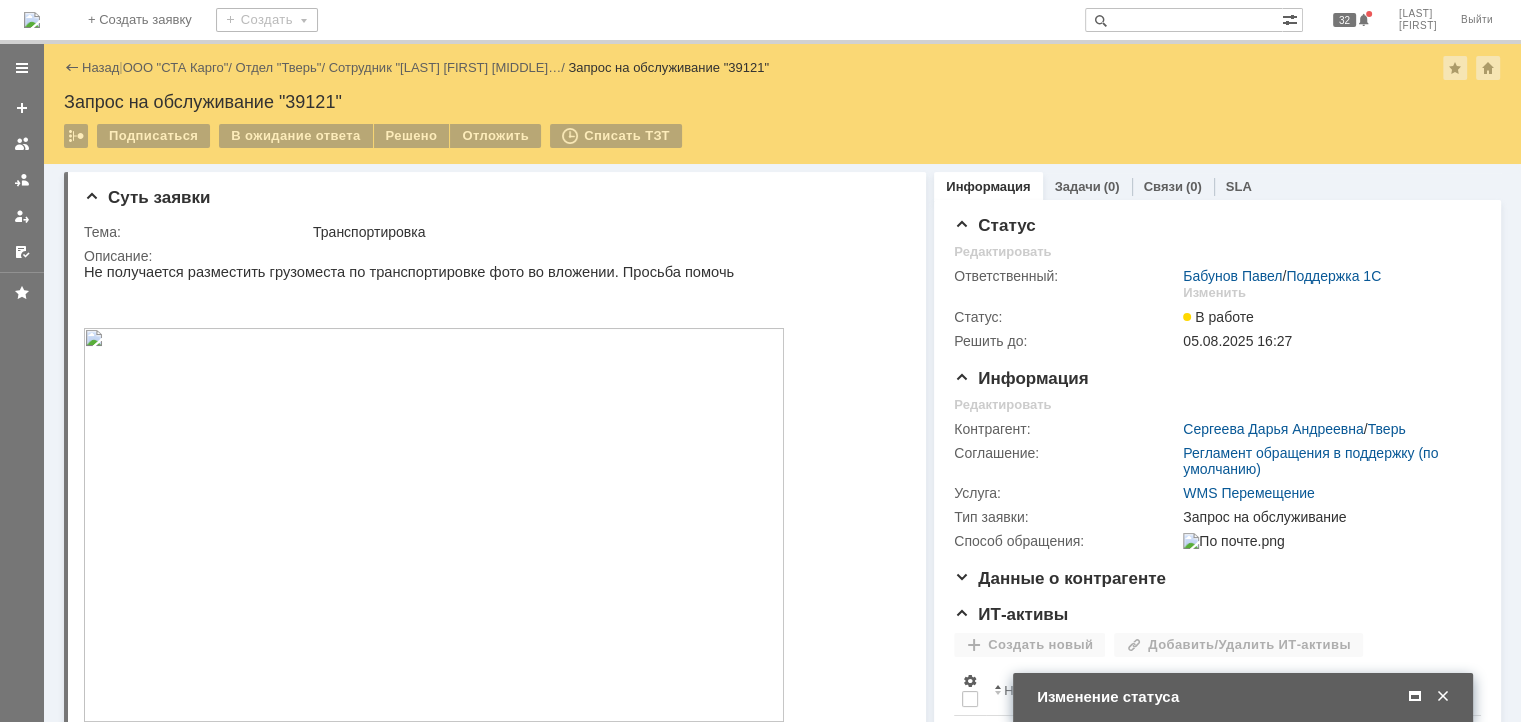 click at bounding box center [1415, 697] 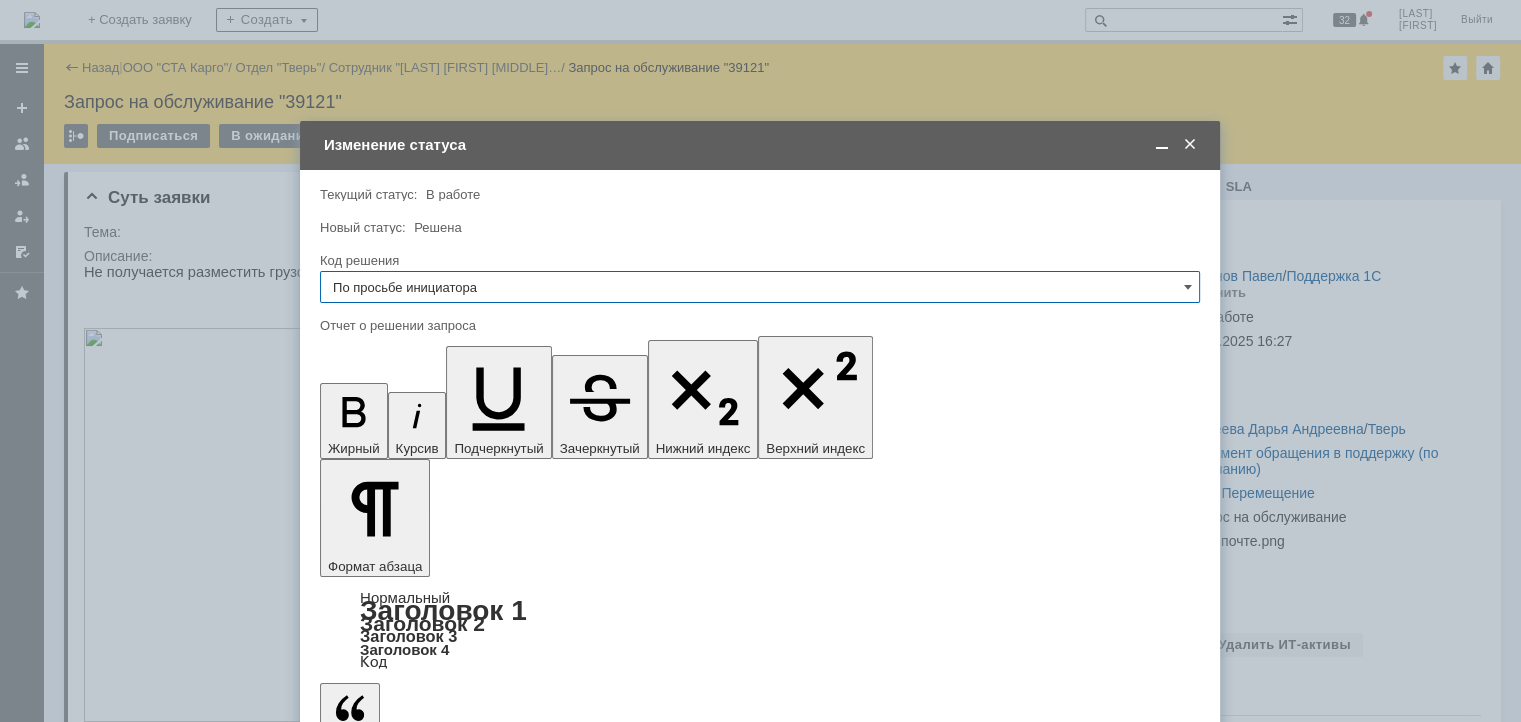 click on "Поставлено в разработку" at bounding box center (760, 390) 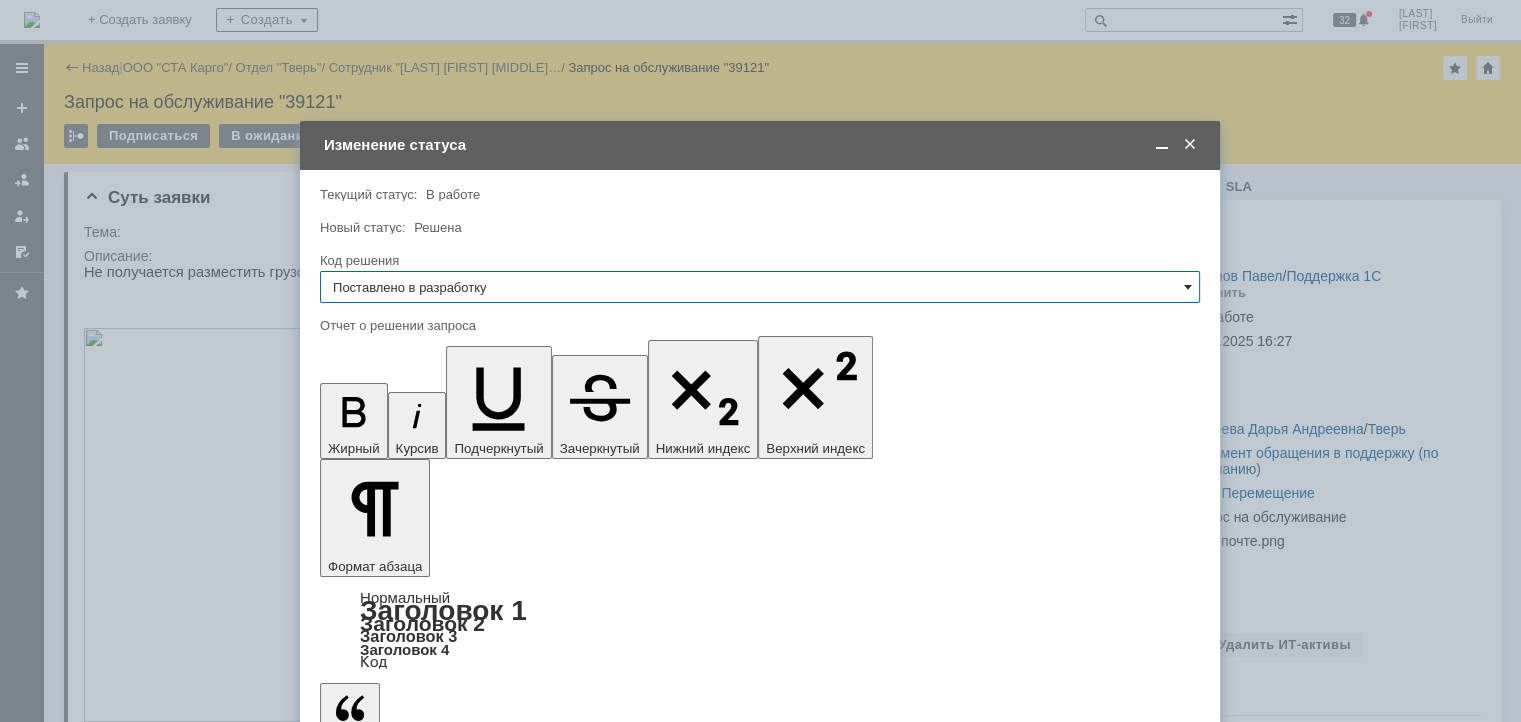 click at bounding box center [1188, 287] 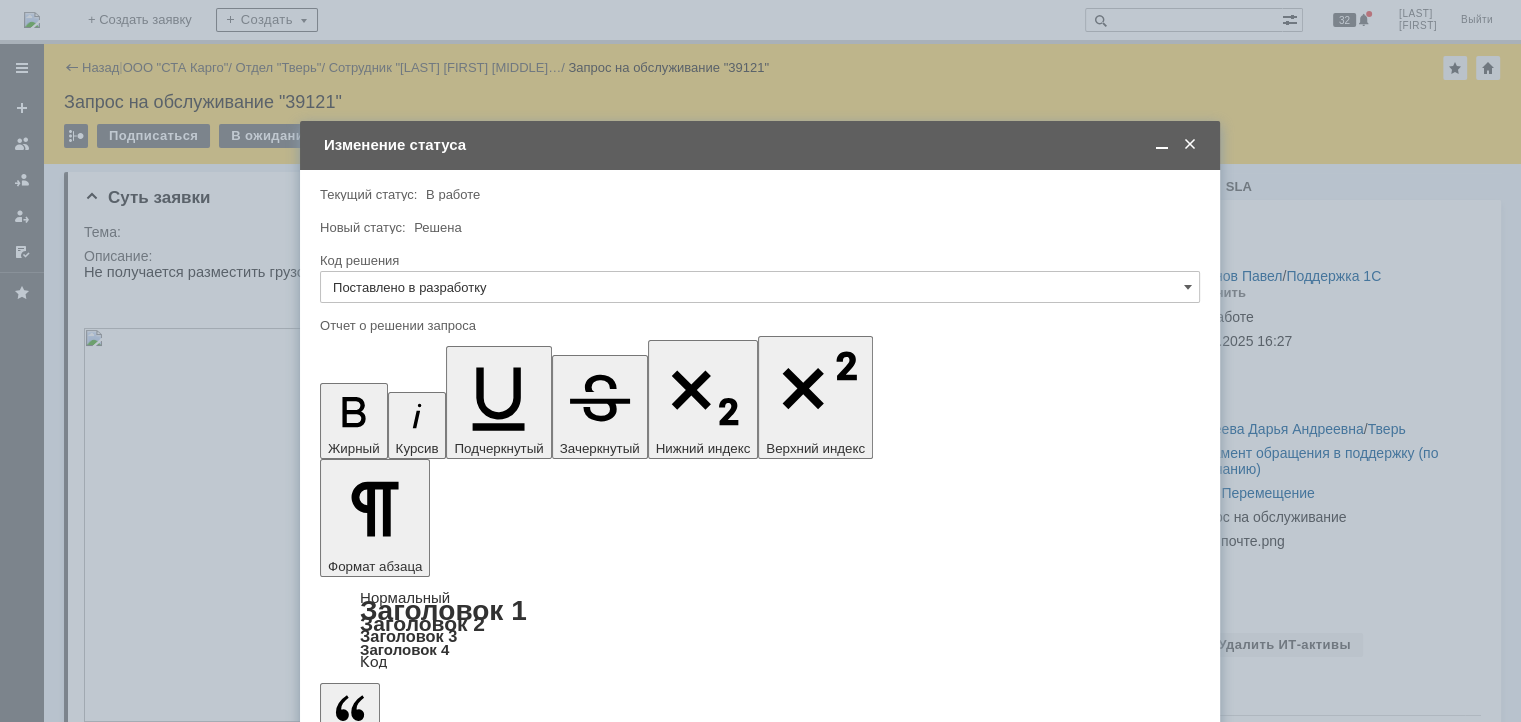 scroll, scrollTop: 122, scrollLeft: 0, axis: vertical 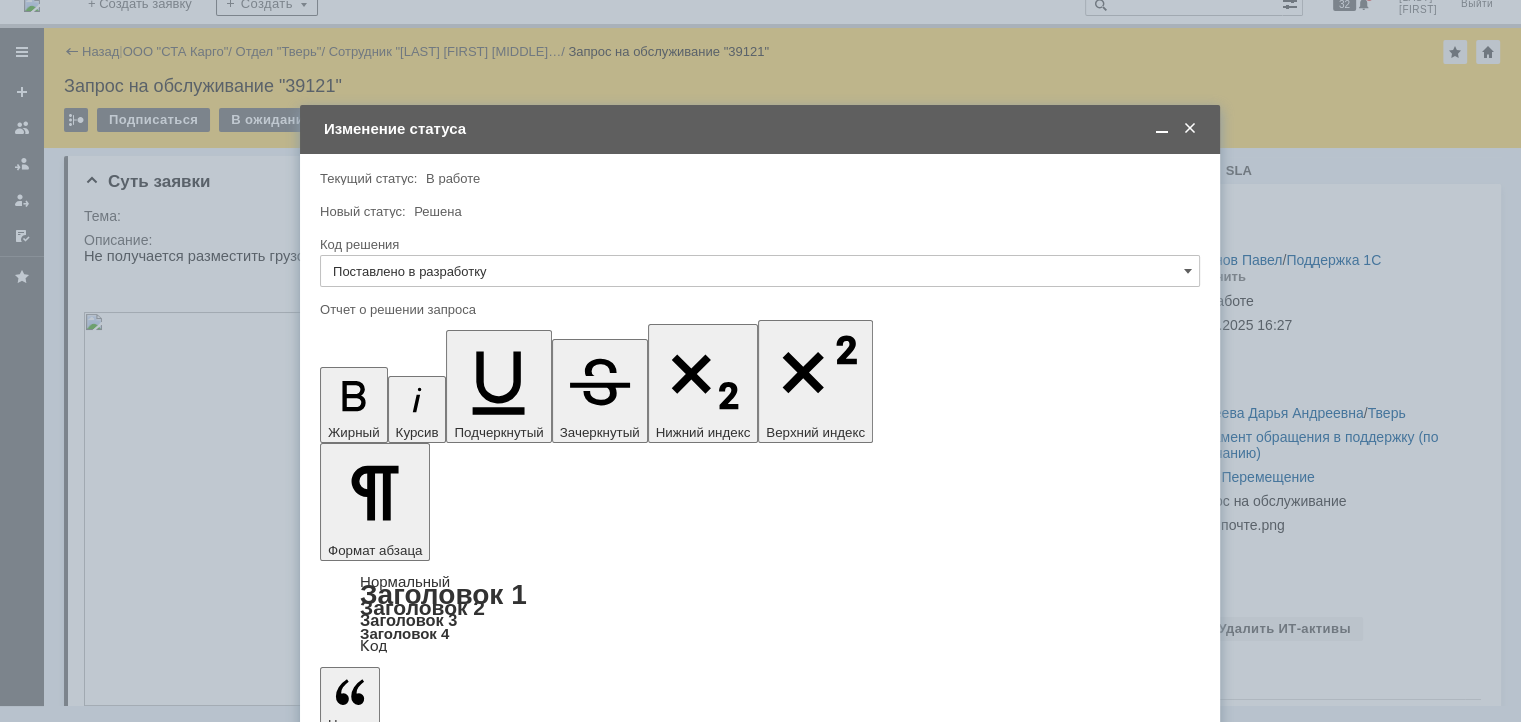 drag, startPoint x: 485, startPoint y: 505, endPoint x: 164, endPoint y: 143, distance: 483.8233 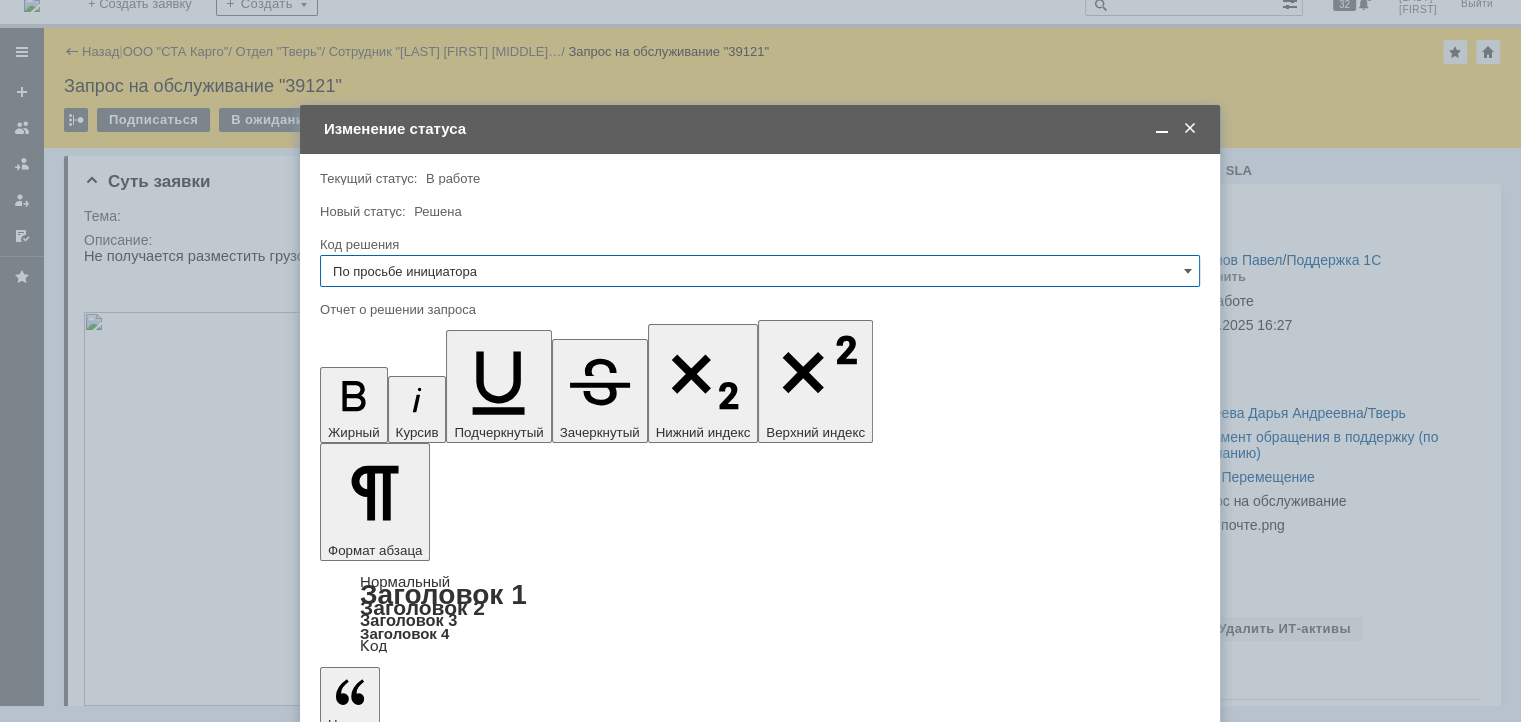 click at bounding box center (483, 5735) 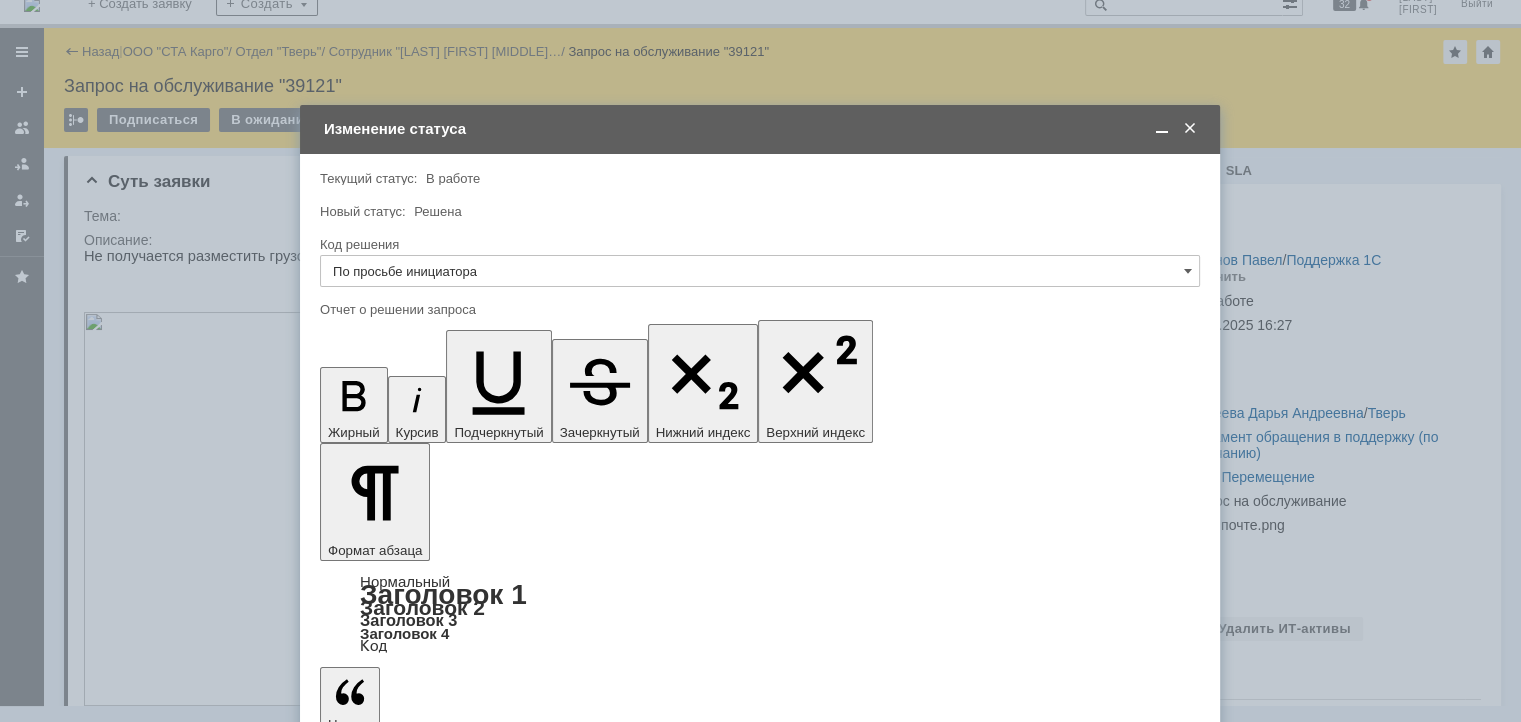 type on "По просьбе инициатора" 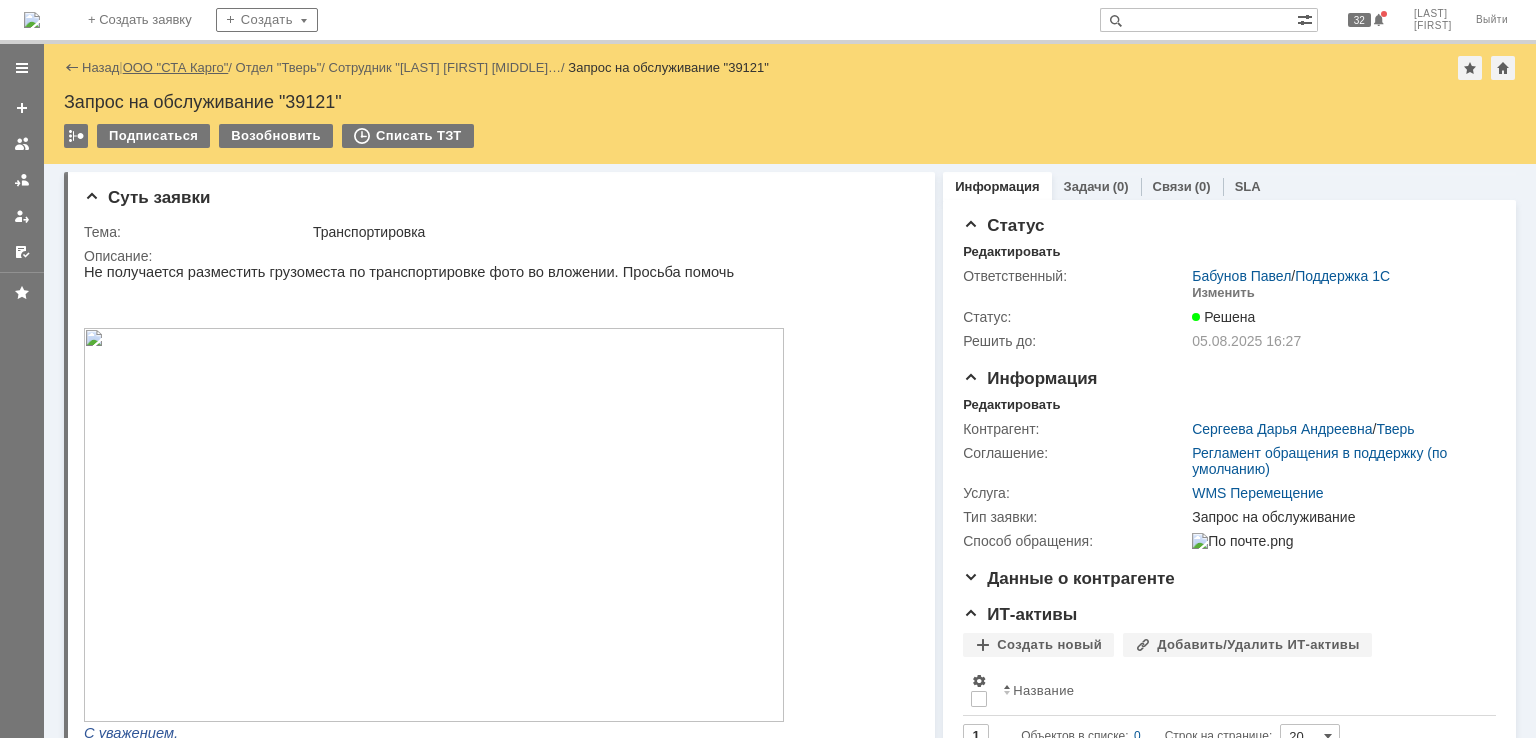 scroll, scrollTop: 0, scrollLeft: 0, axis: both 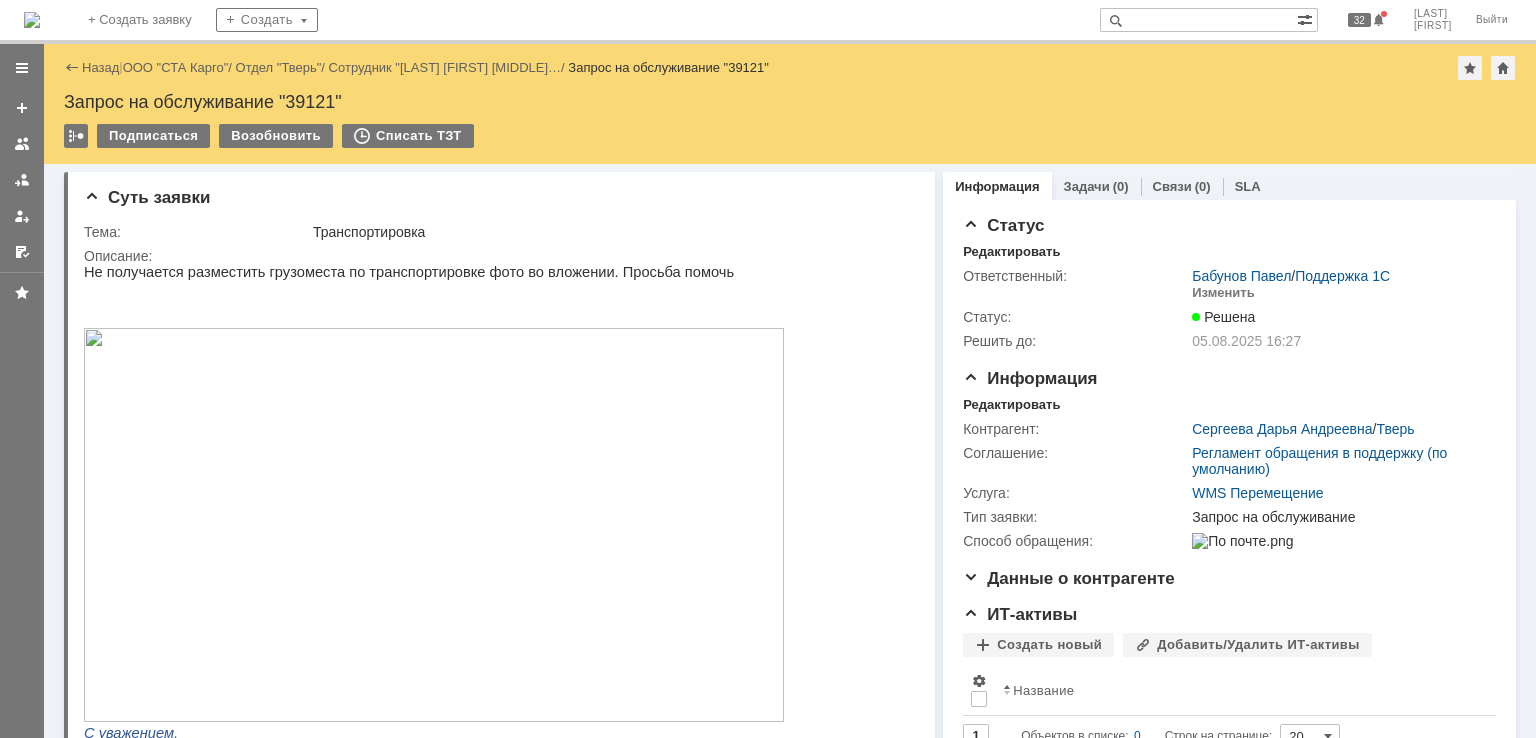 click on "Запрос на обслуживание "39121"" at bounding box center [790, 102] 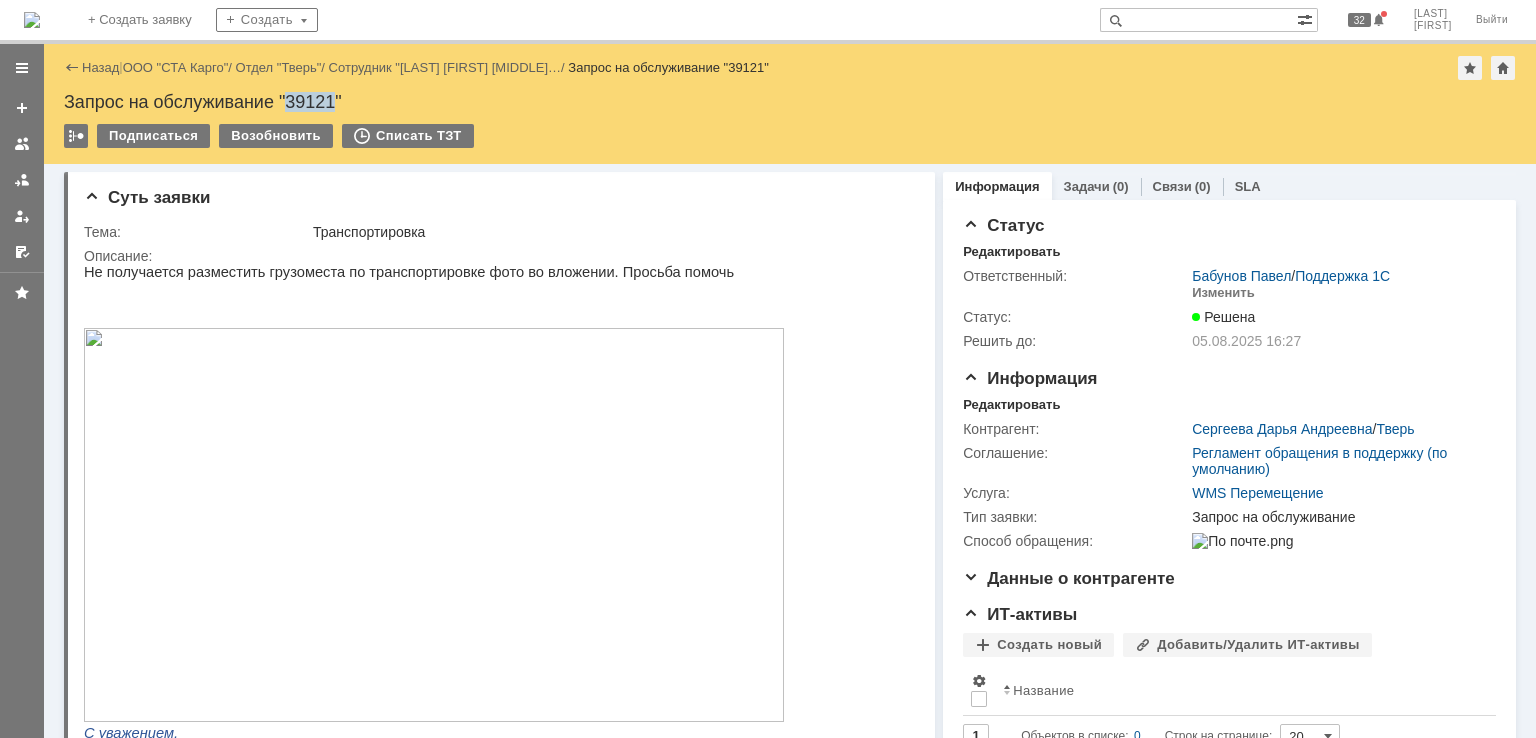 click on "Запрос на обслуживание "39121"" at bounding box center (790, 102) 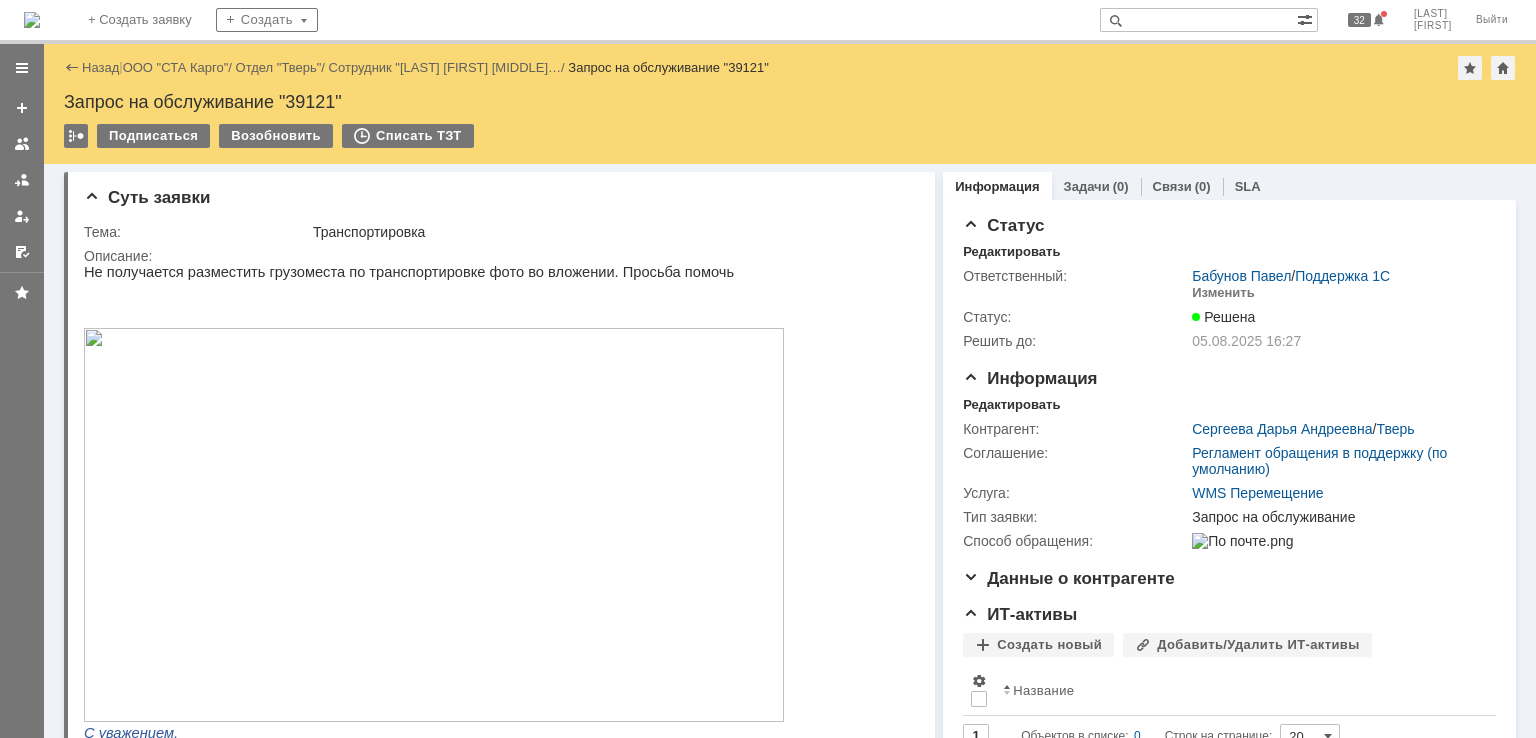 click on "Запрос на обслуживание "39121"" at bounding box center [790, 102] 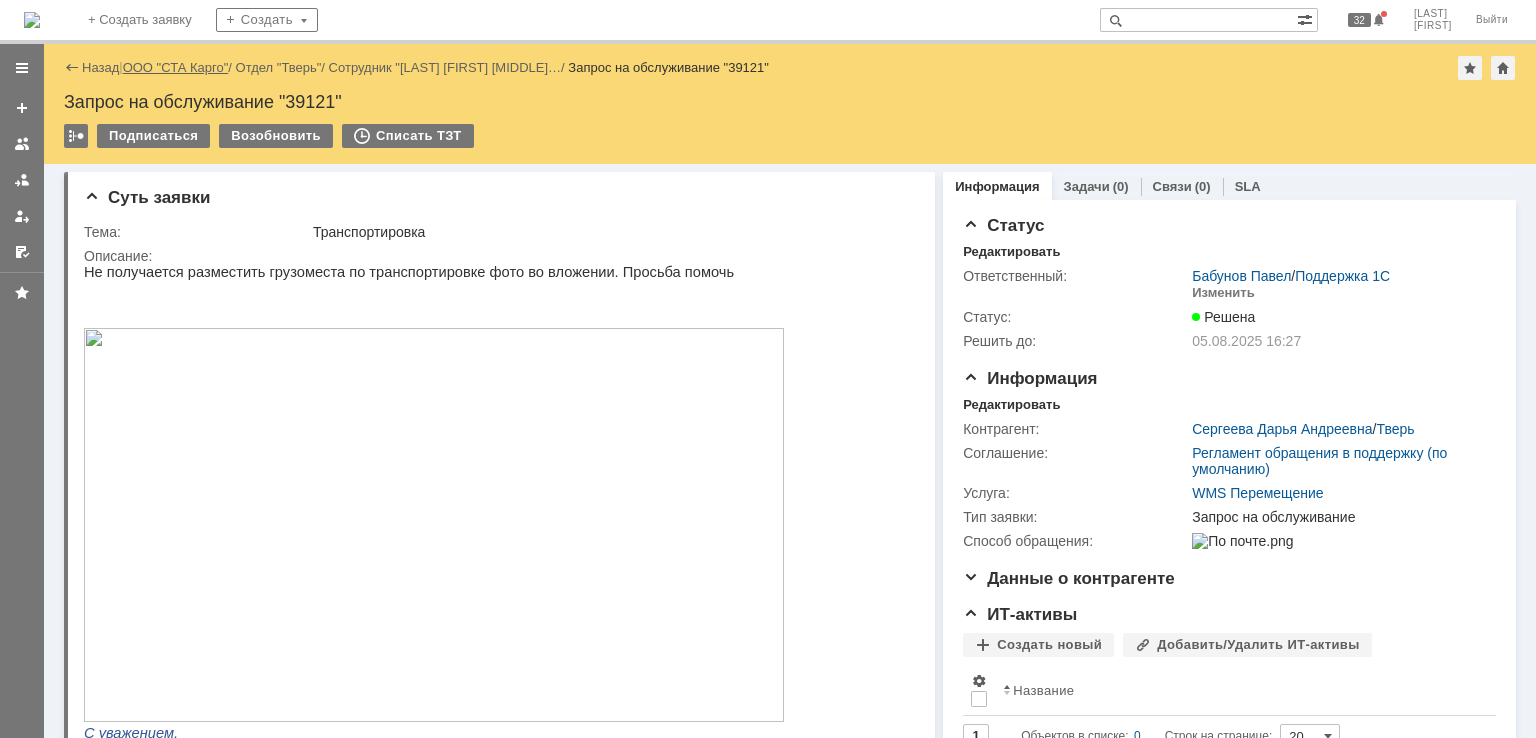 click on "ООО "СТА Карго"" at bounding box center [176, 67] 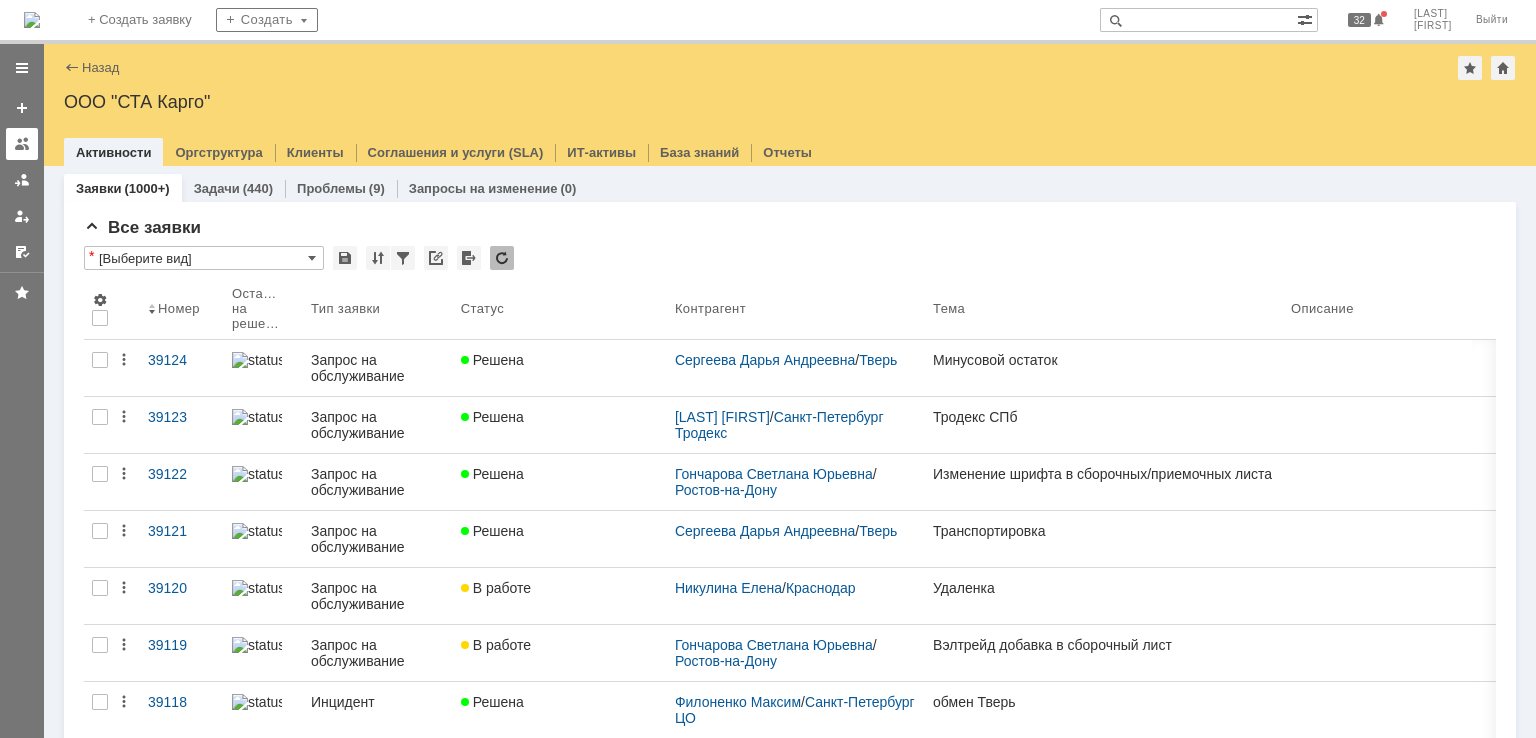 click at bounding box center [22, 144] 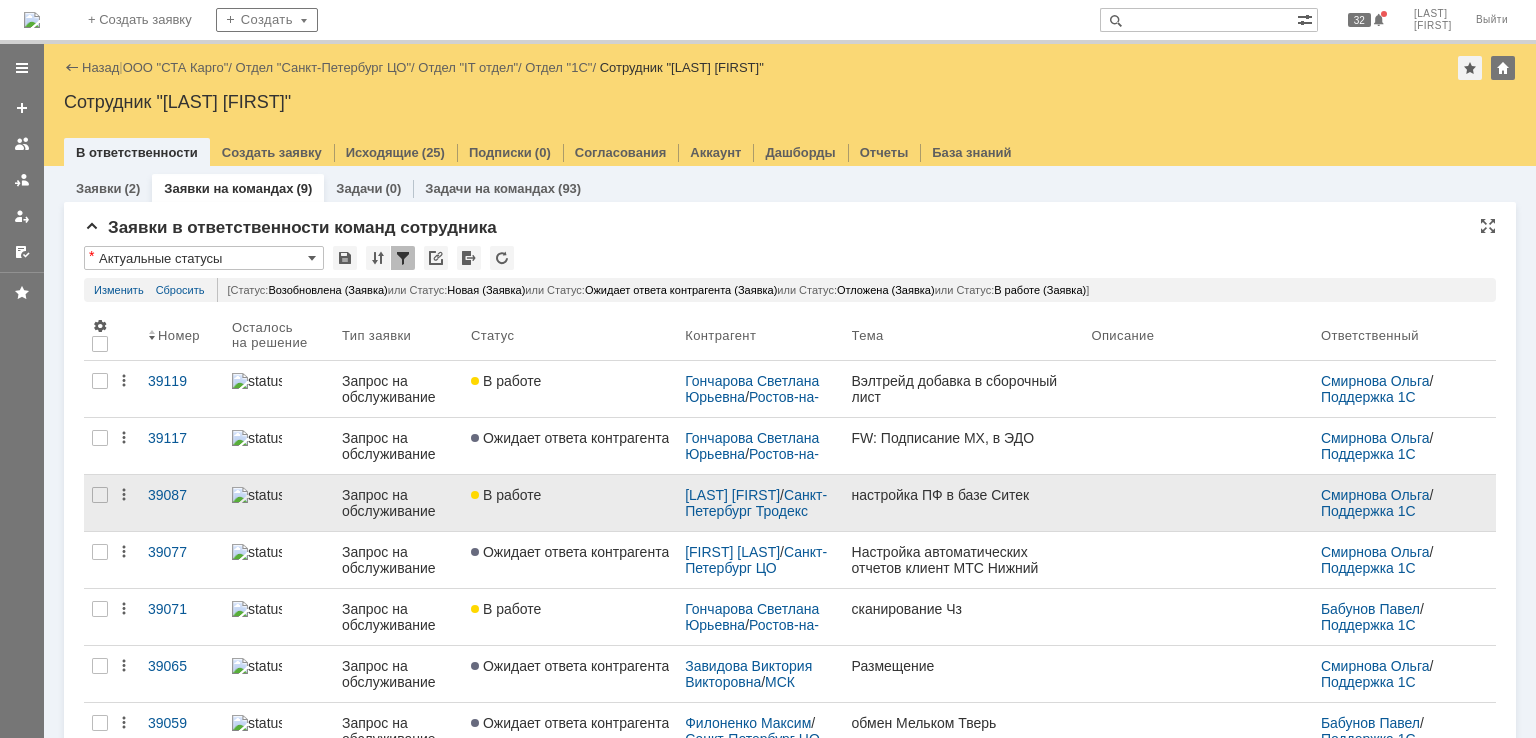 scroll, scrollTop: 0, scrollLeft: 0, axis: both 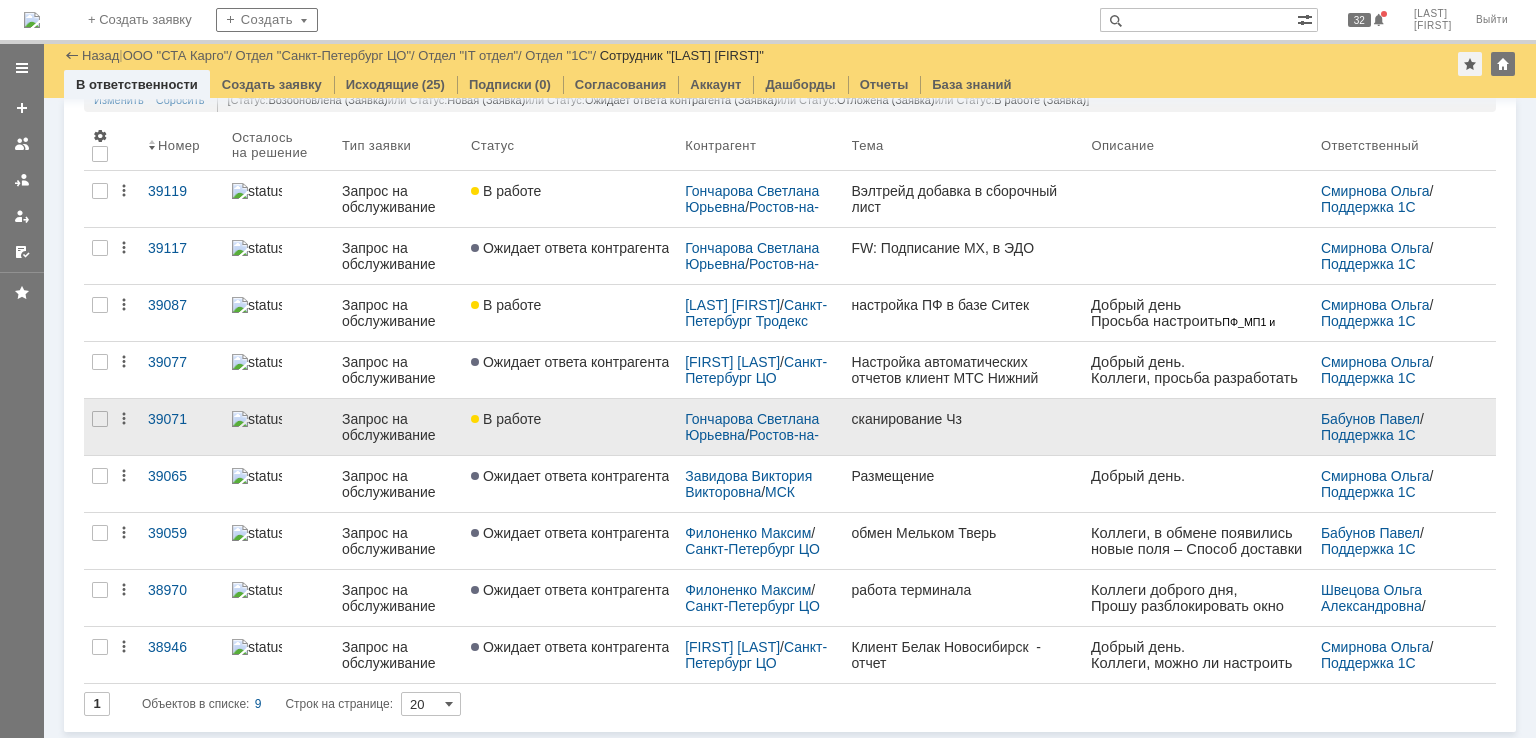 click on "В работе" at bounding box center [570, 427] 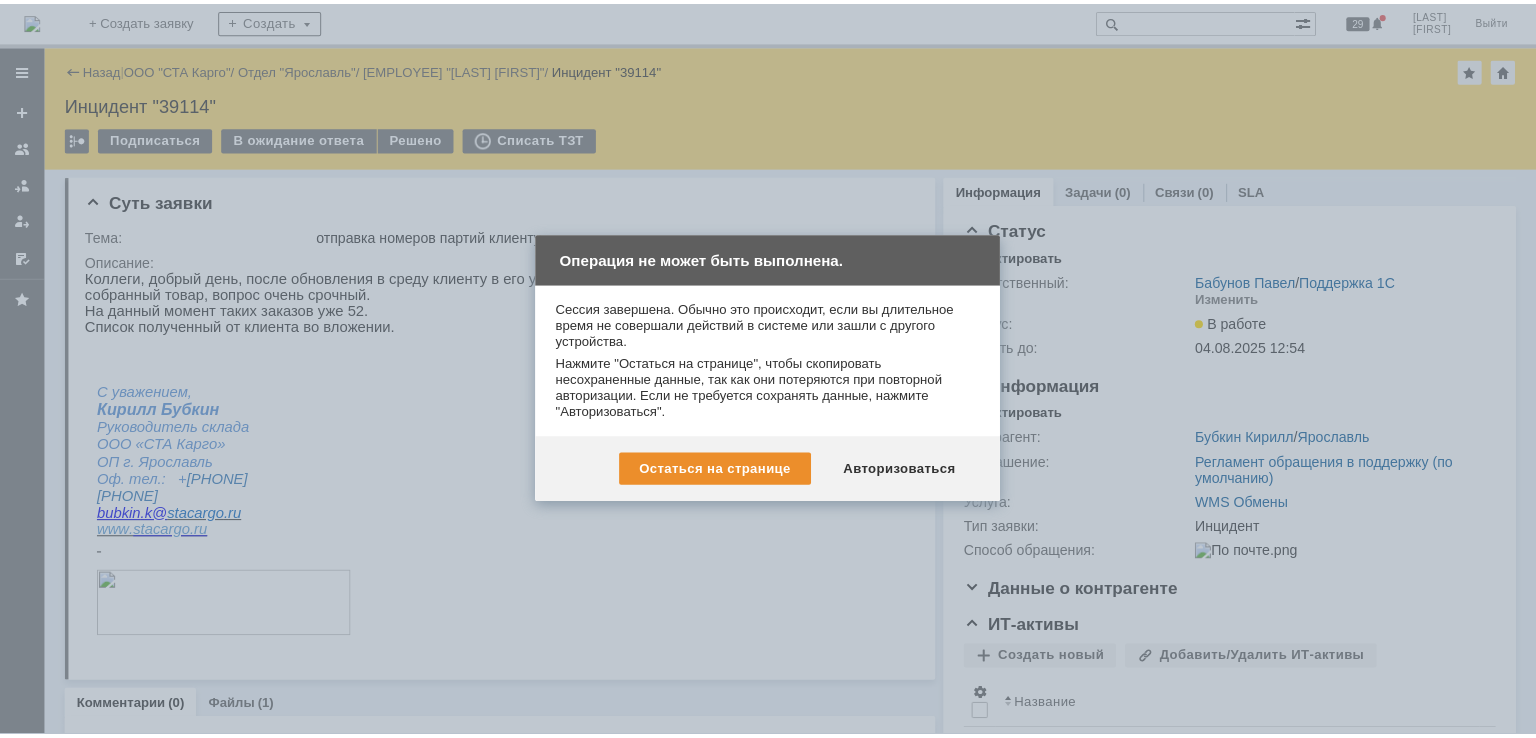 scroll, scrollTop: 0, scrollLeft: 0, axis: both 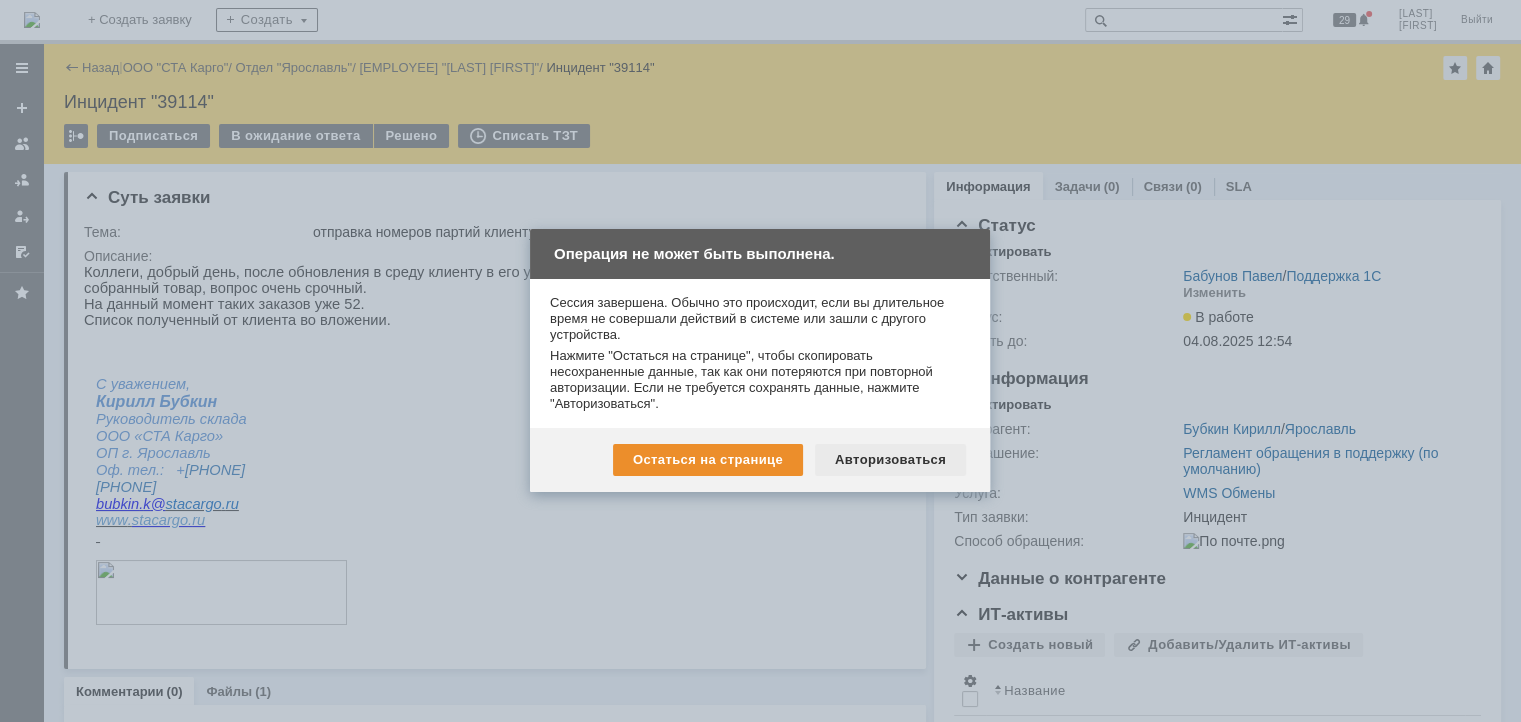 click on "Авторизоваться" at bounding box center (890, 460) 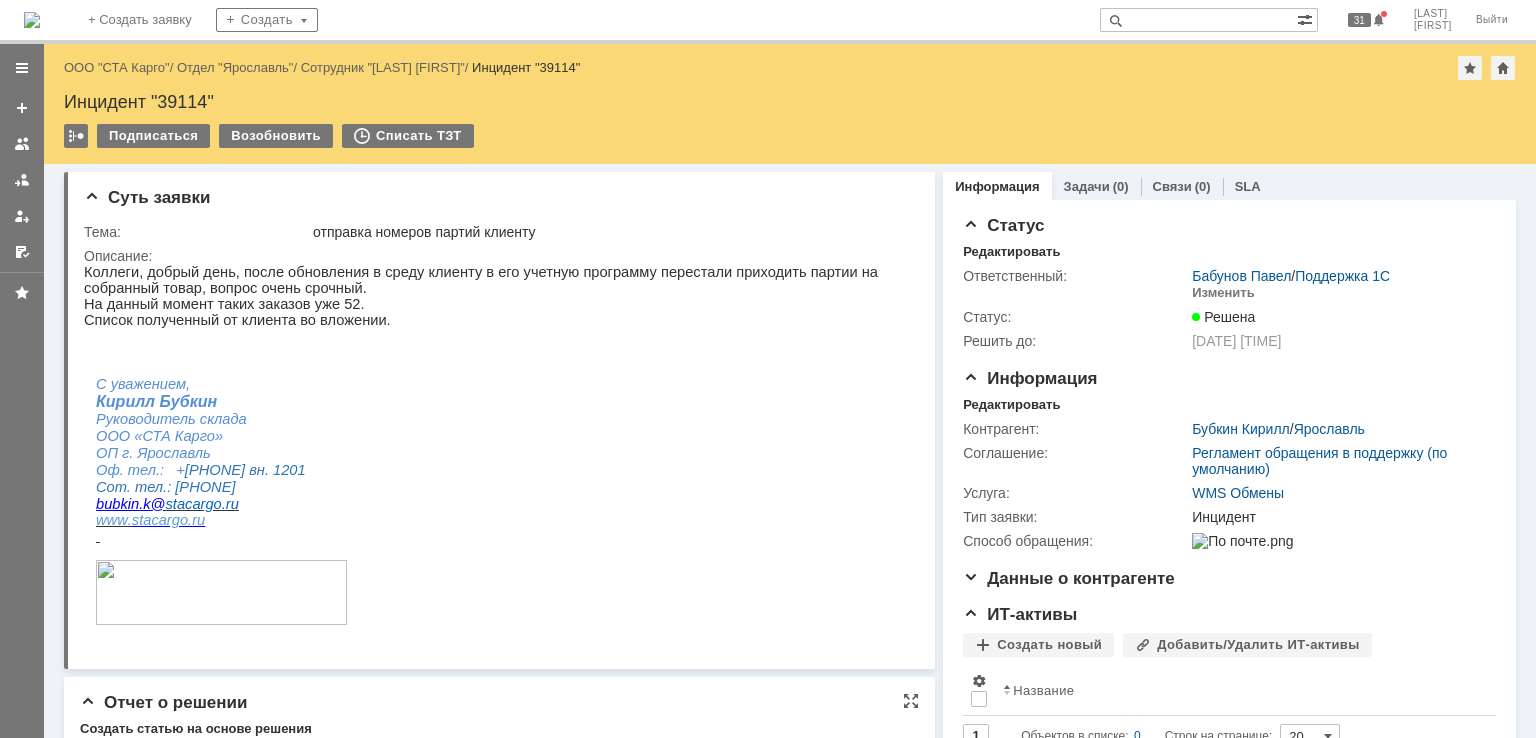 scroll, scrollTop: 0, scrollLeft: 0, axis: both 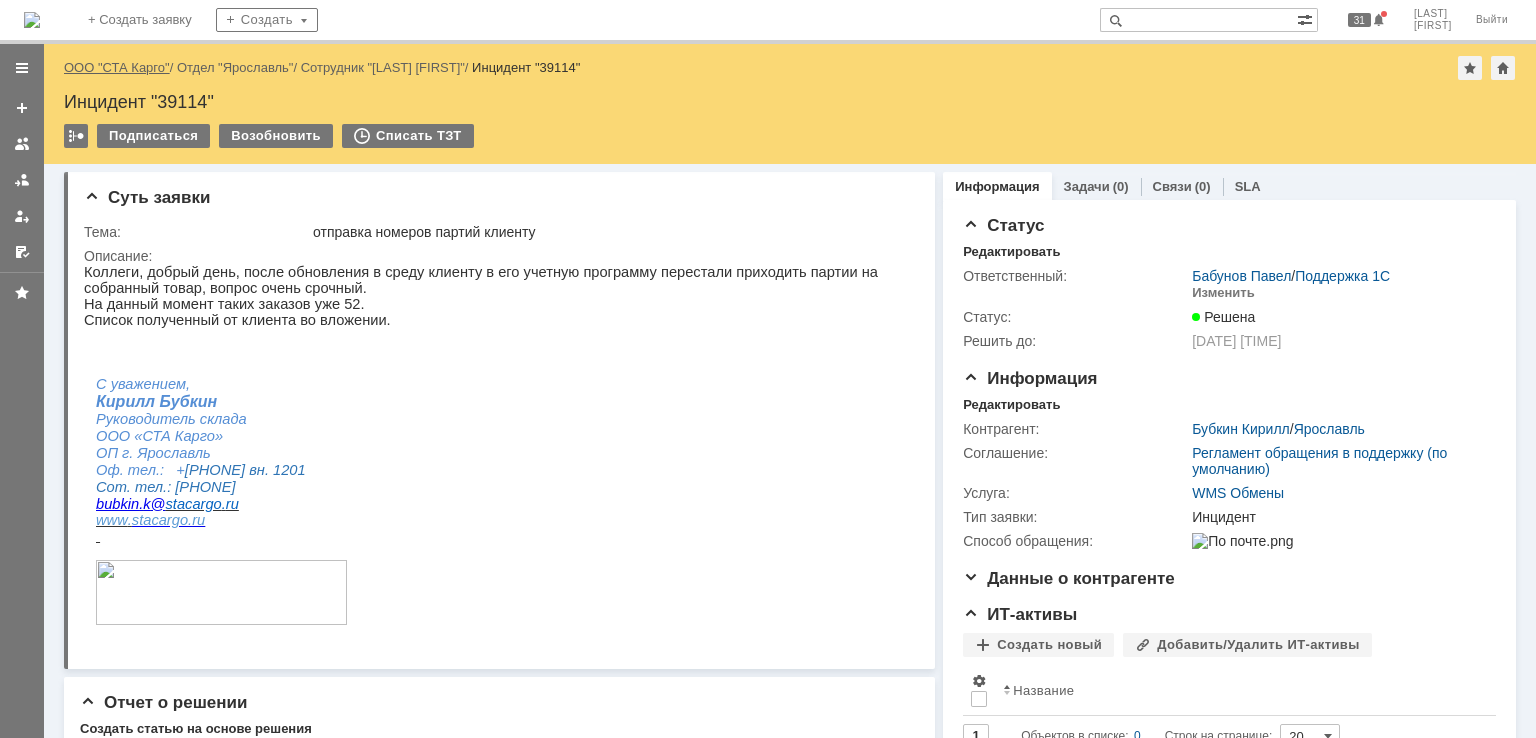 click on "ООО "СТА Карго"" at bounding box center [117, 67] 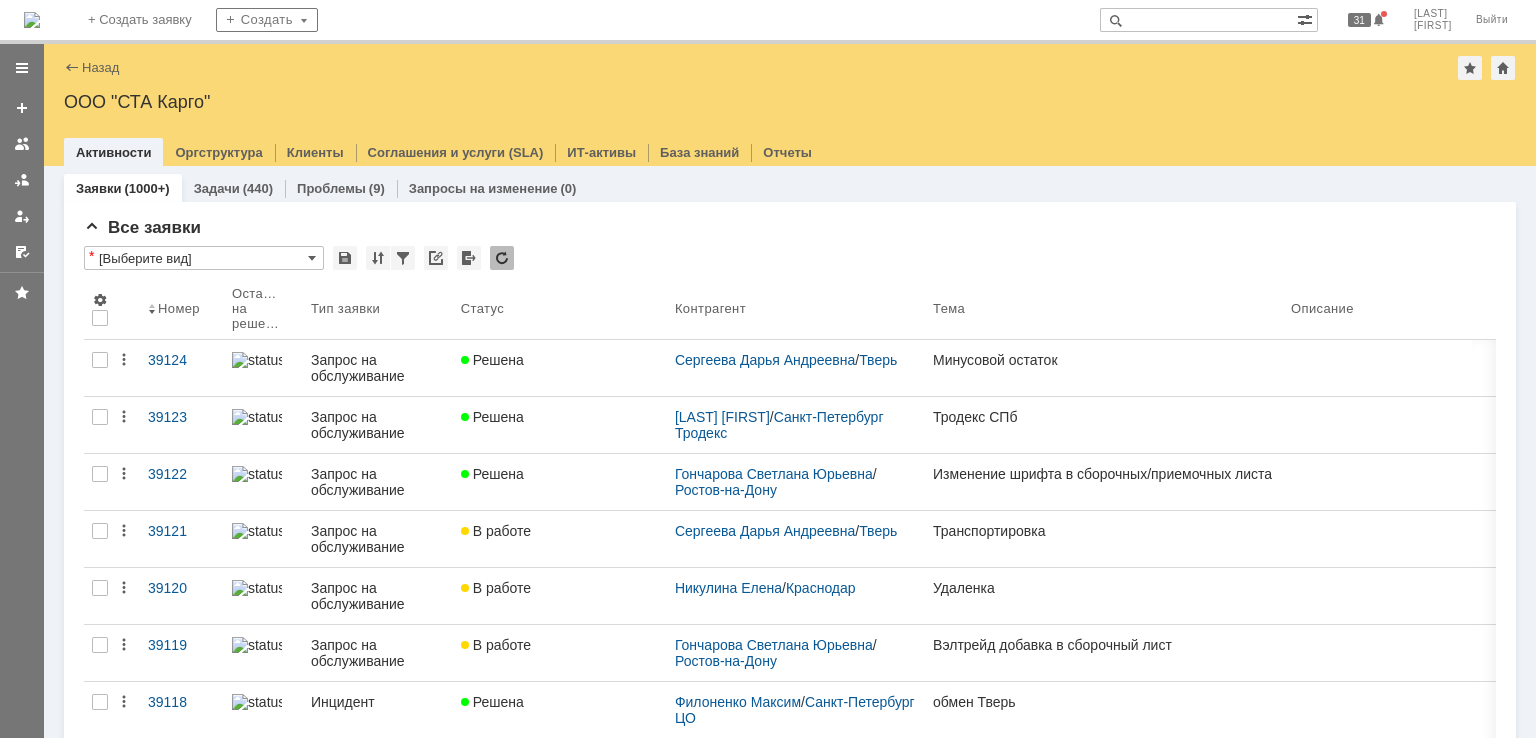 scroll, scrollTop: 0, scrollLeft: 0, axis: both 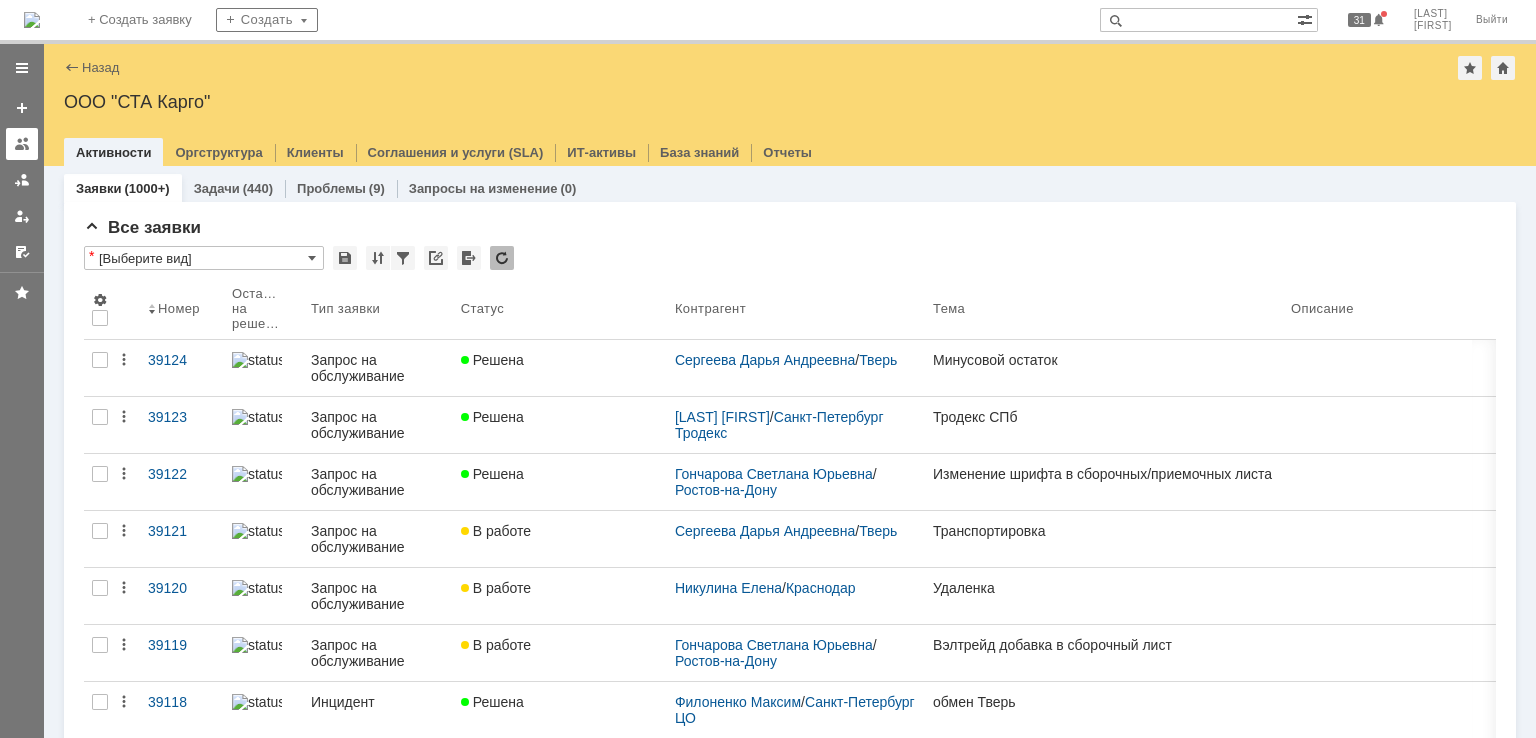 click at bounding box center [22, 144] 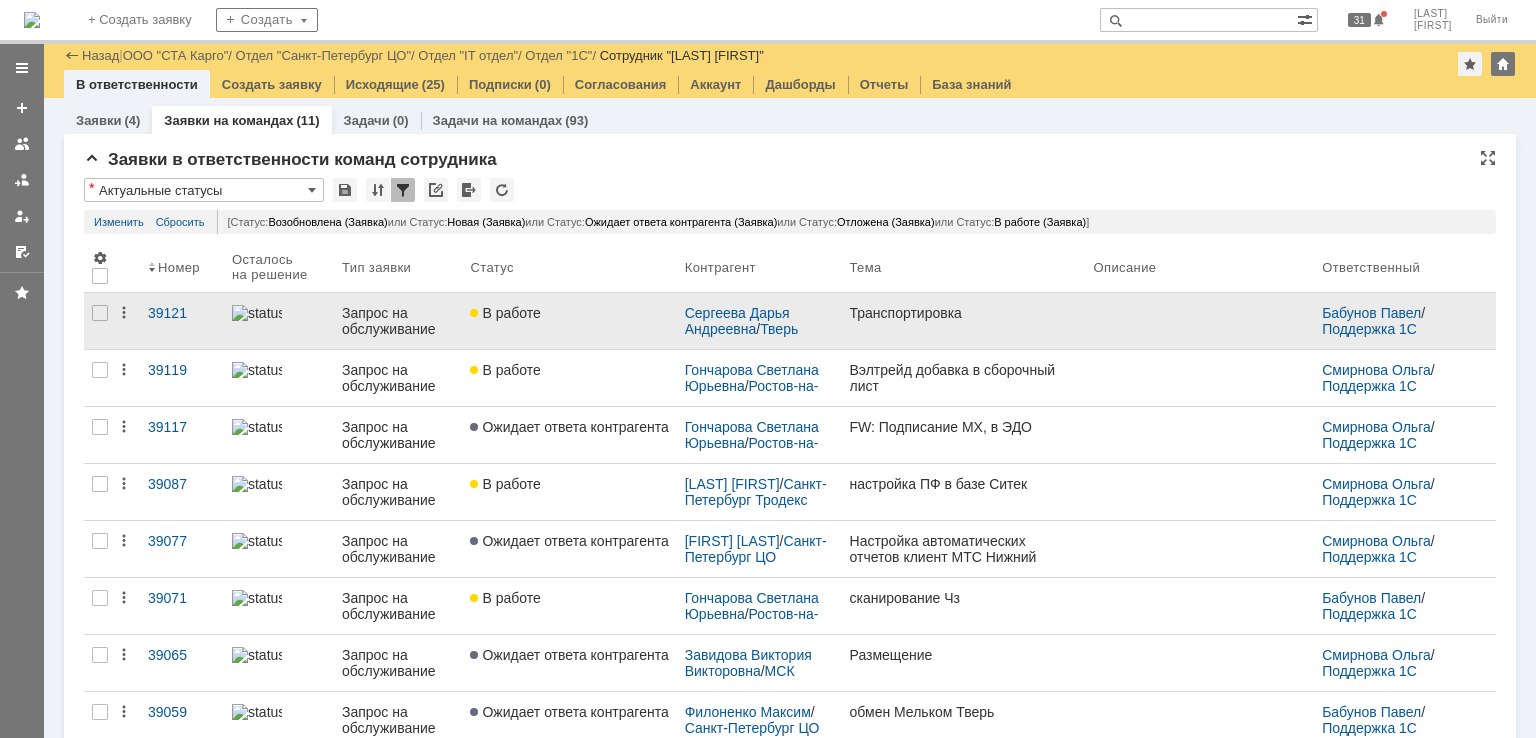 scroll, scrollTop: 236, scrollLeft: 0, axis: vertical 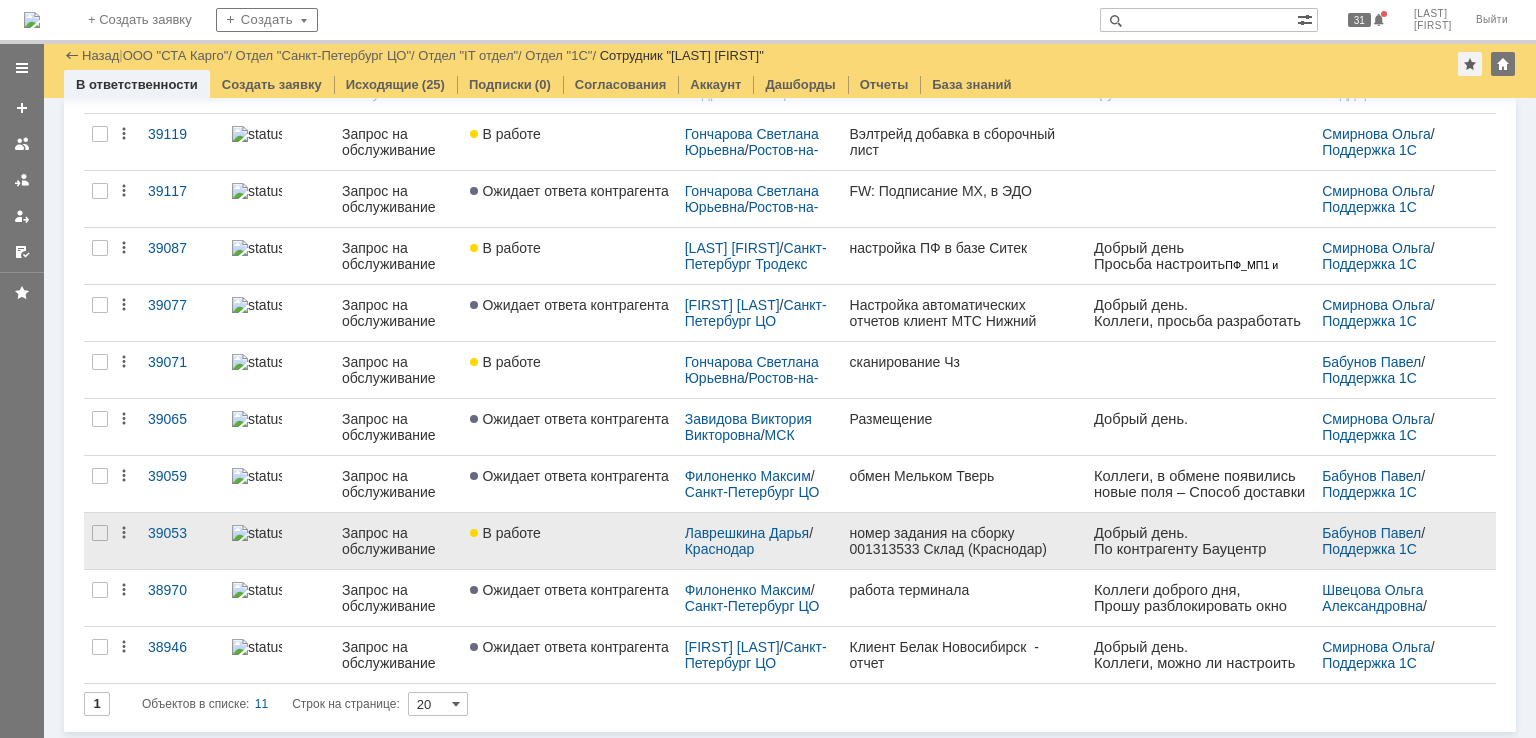 click on "В работе" at bounding box center (569, 541) 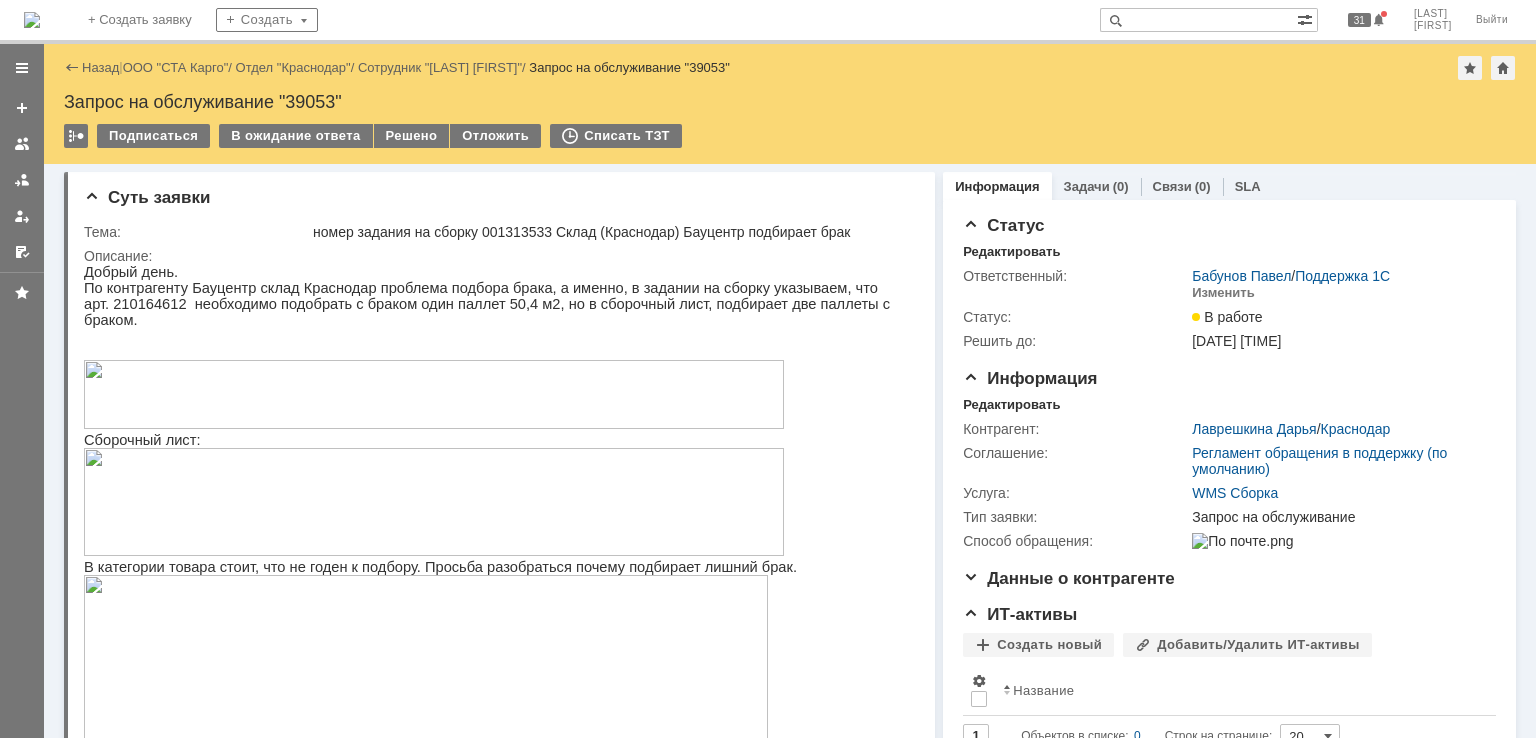 click on "Запрос на обслуживание "39053"" at bounding box center (790, 102) 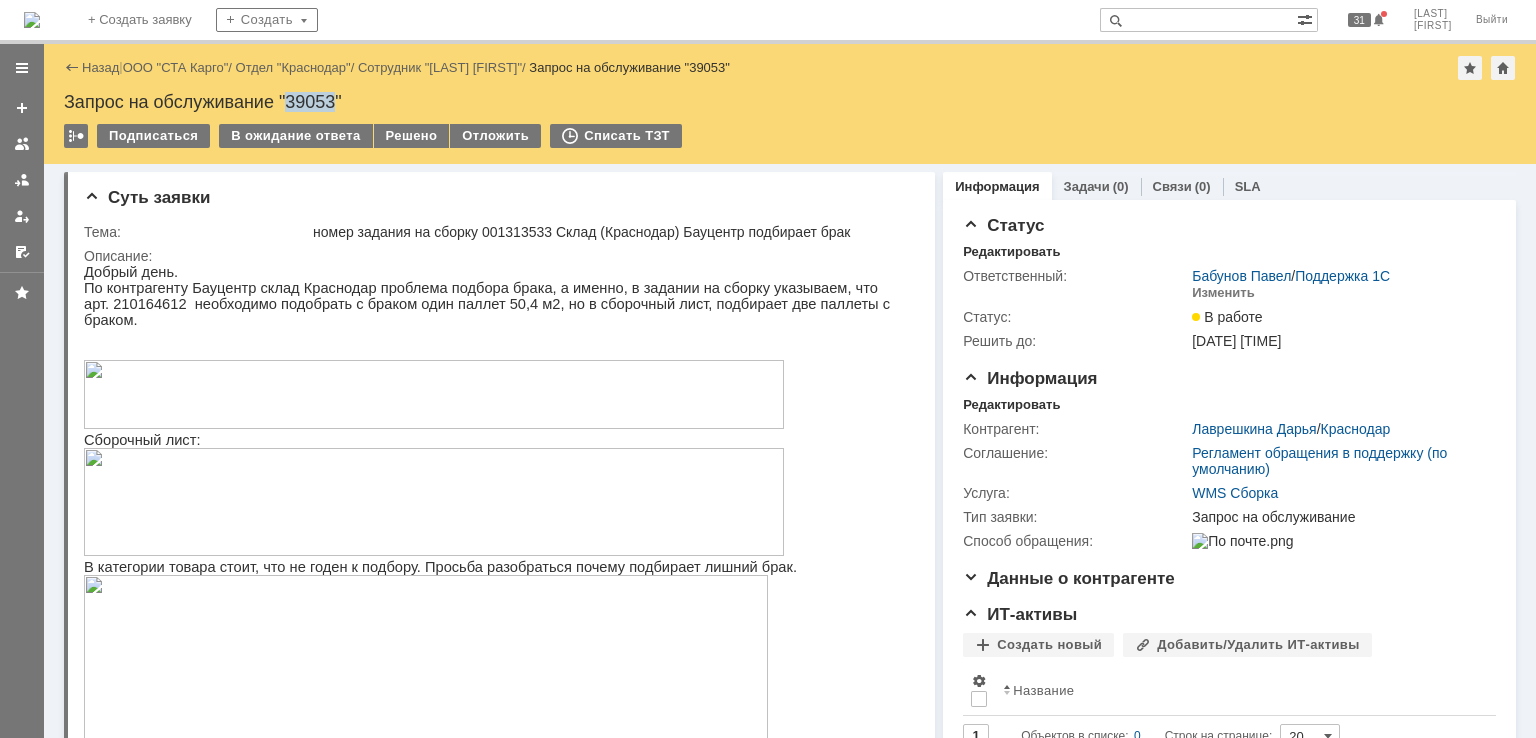 click on "Запрос на обслуживание "39053"" at bounding box center (790, 102) 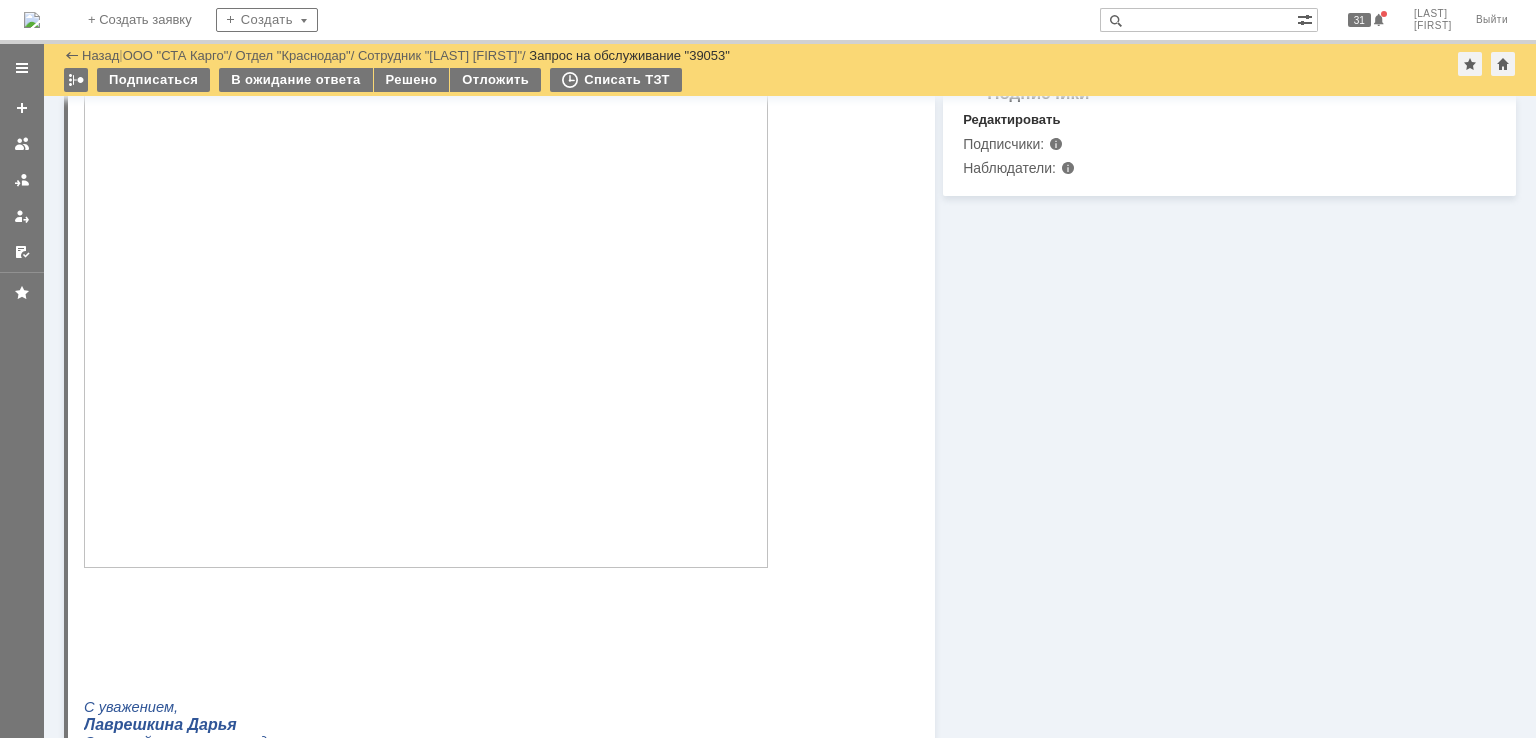 scroll, scrollTop: 1052, scrollLeft: 0, axis: vertical 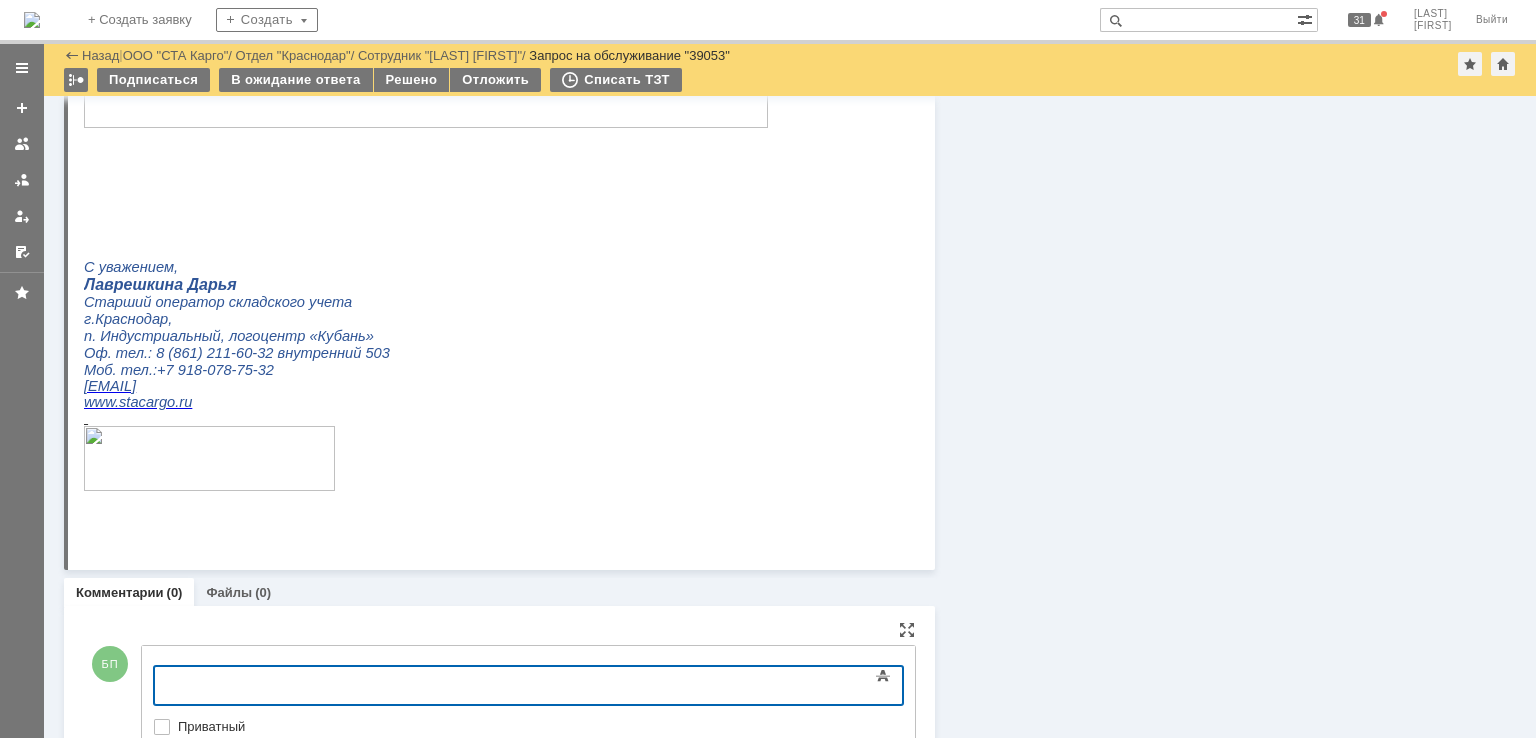 type 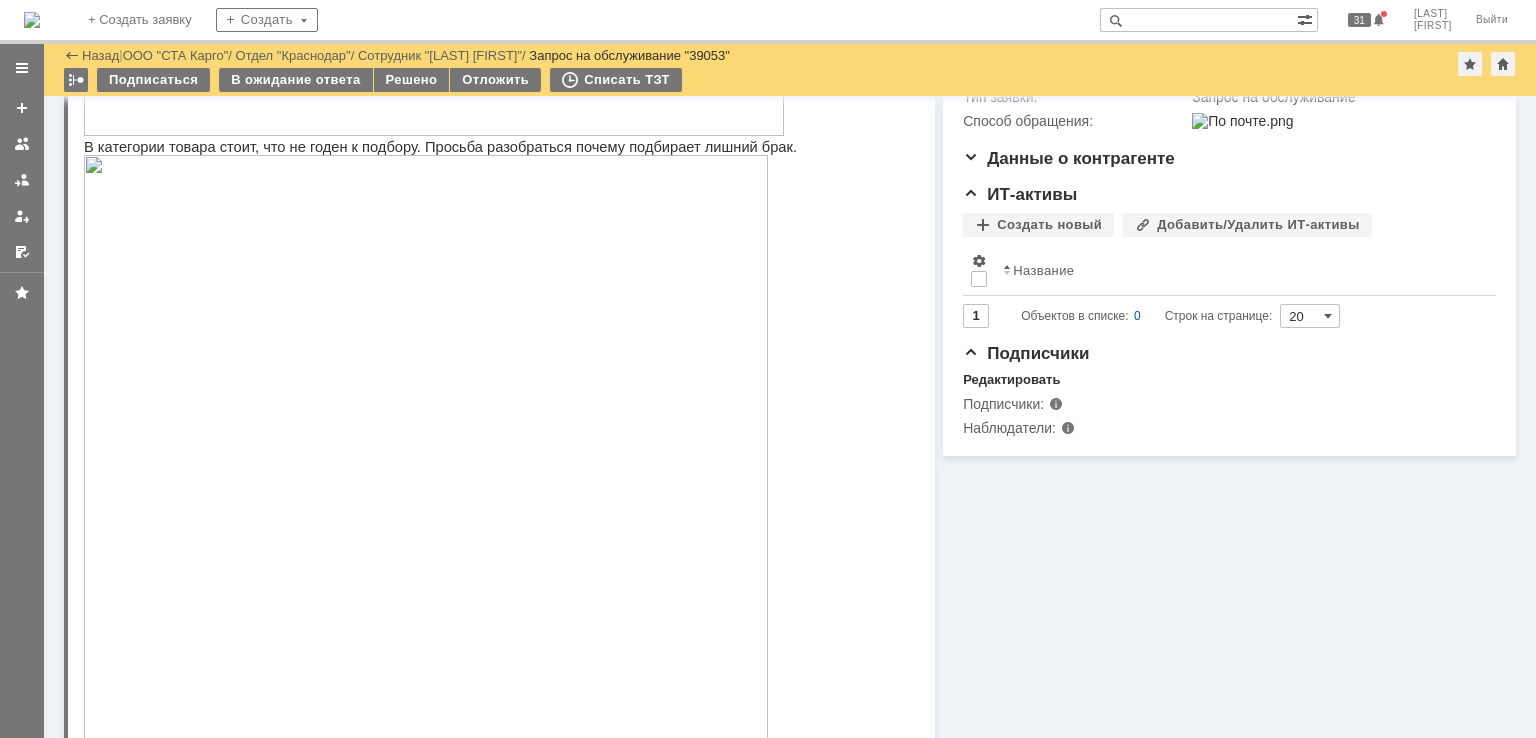 scroll, scrollTop: 0, scrollLeft: 0, axis: both 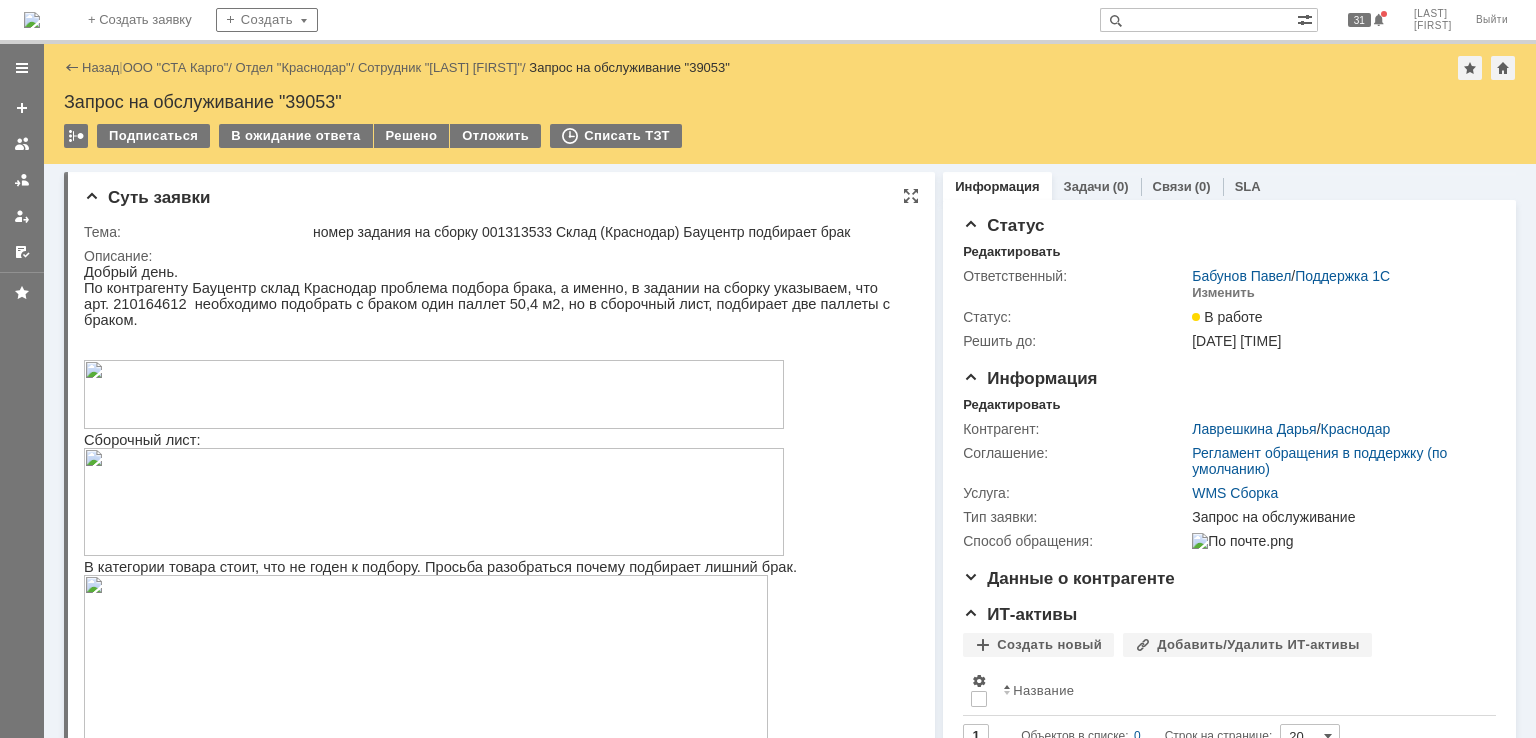 click on "номер задания на сборку 001313533 Склад (Краснодар) Бауцентр подбирает брак" at bounding box center (610, 232) 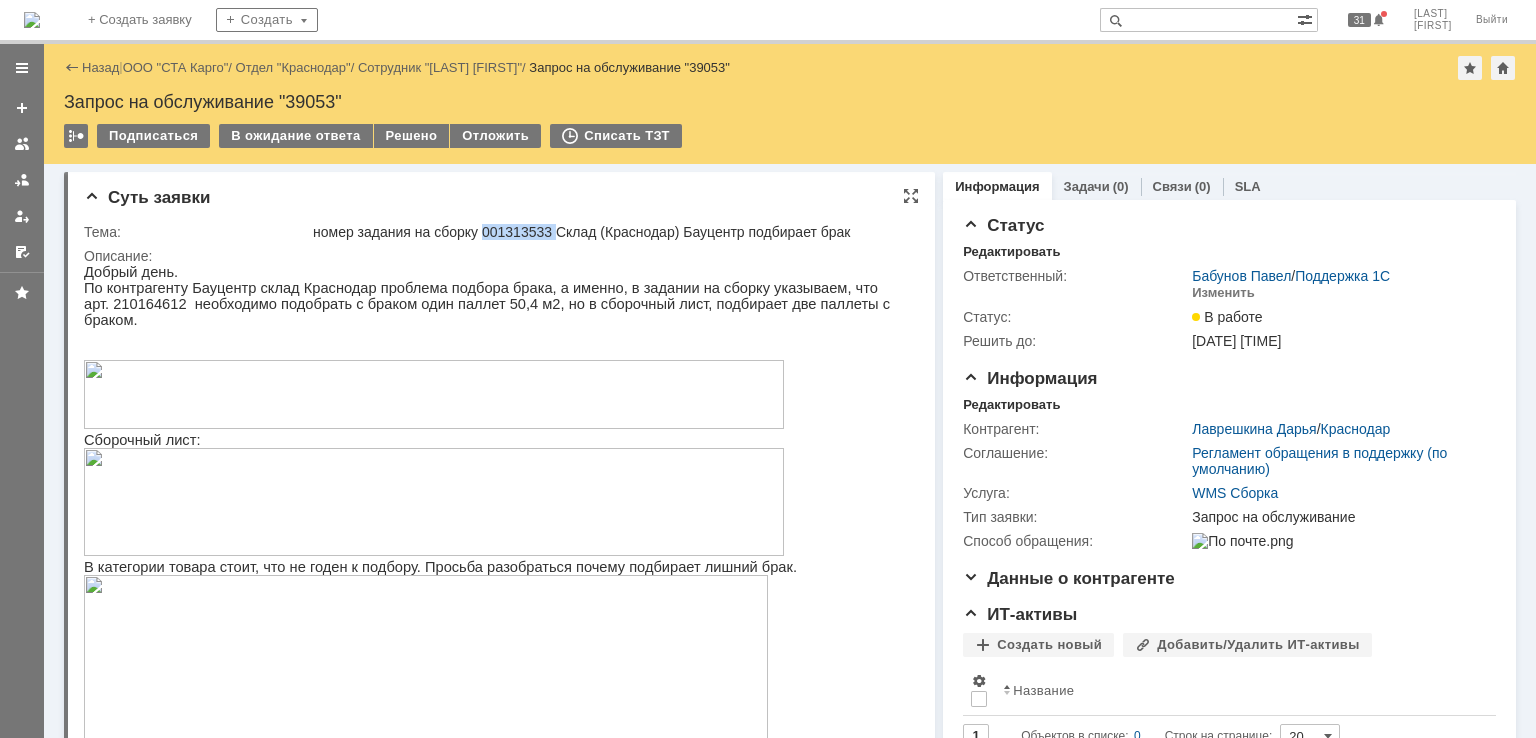 click on "номер задания на сборку 001313533 Склад (Краснодар) Бауцентр подбирает брак" at bounding box center (610, 232) 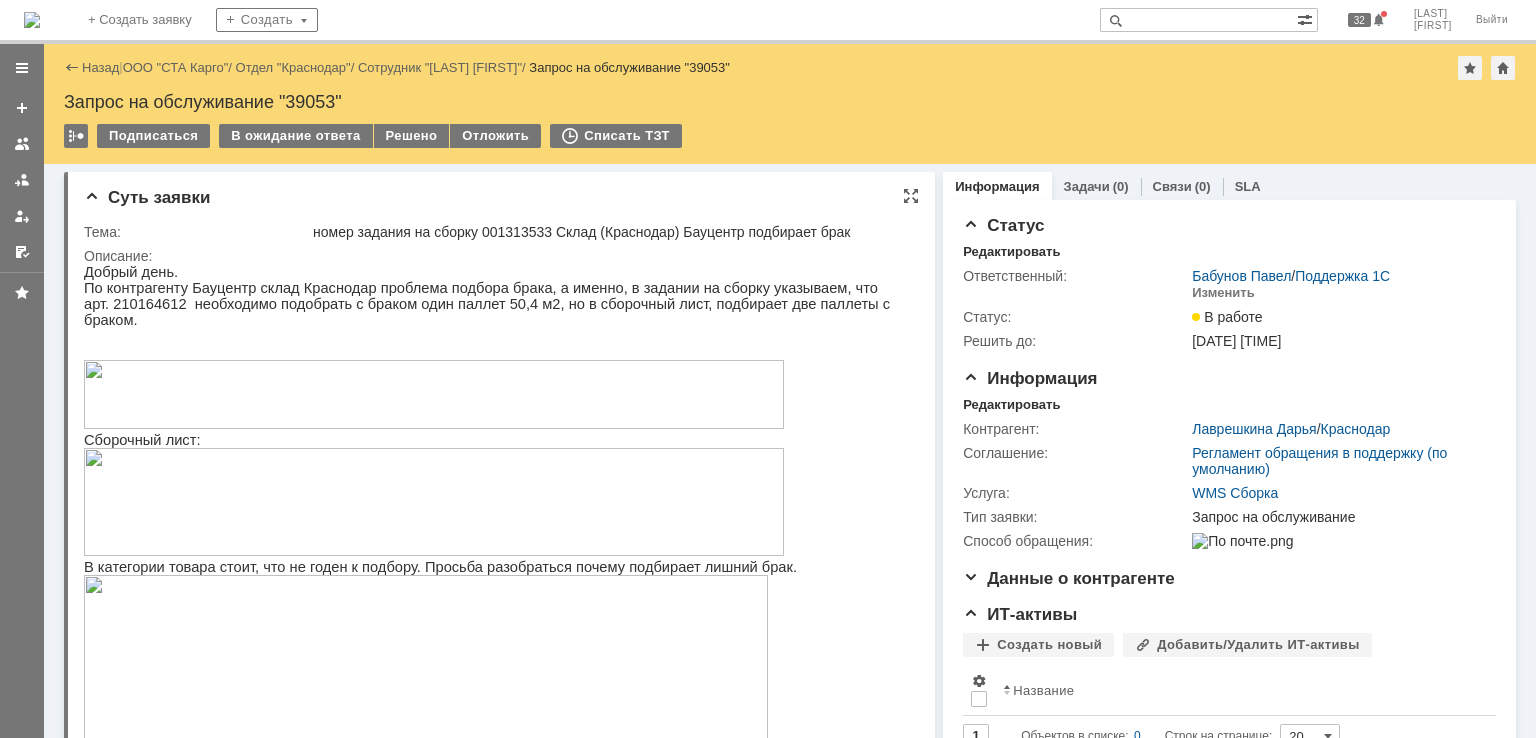 click on "номер задания на сборку 001313533 Склад (Краснодар) Бауцентр подбирает брак" at bounding box center [610, 232] 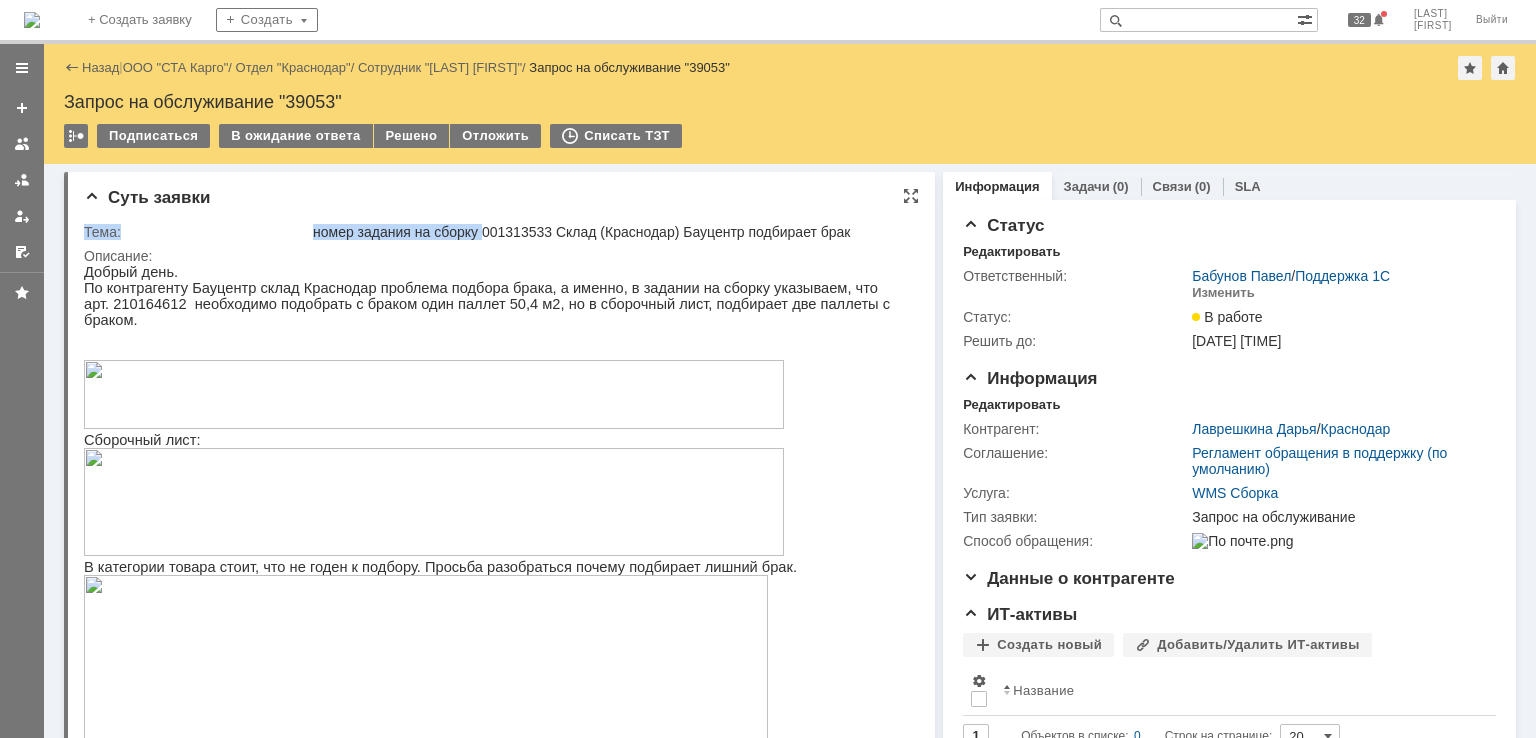 click on "номер задания на сборку 001313533 Склад (Краснодар) Бауцентр подбирает брак" at bounding box center (610, 232) 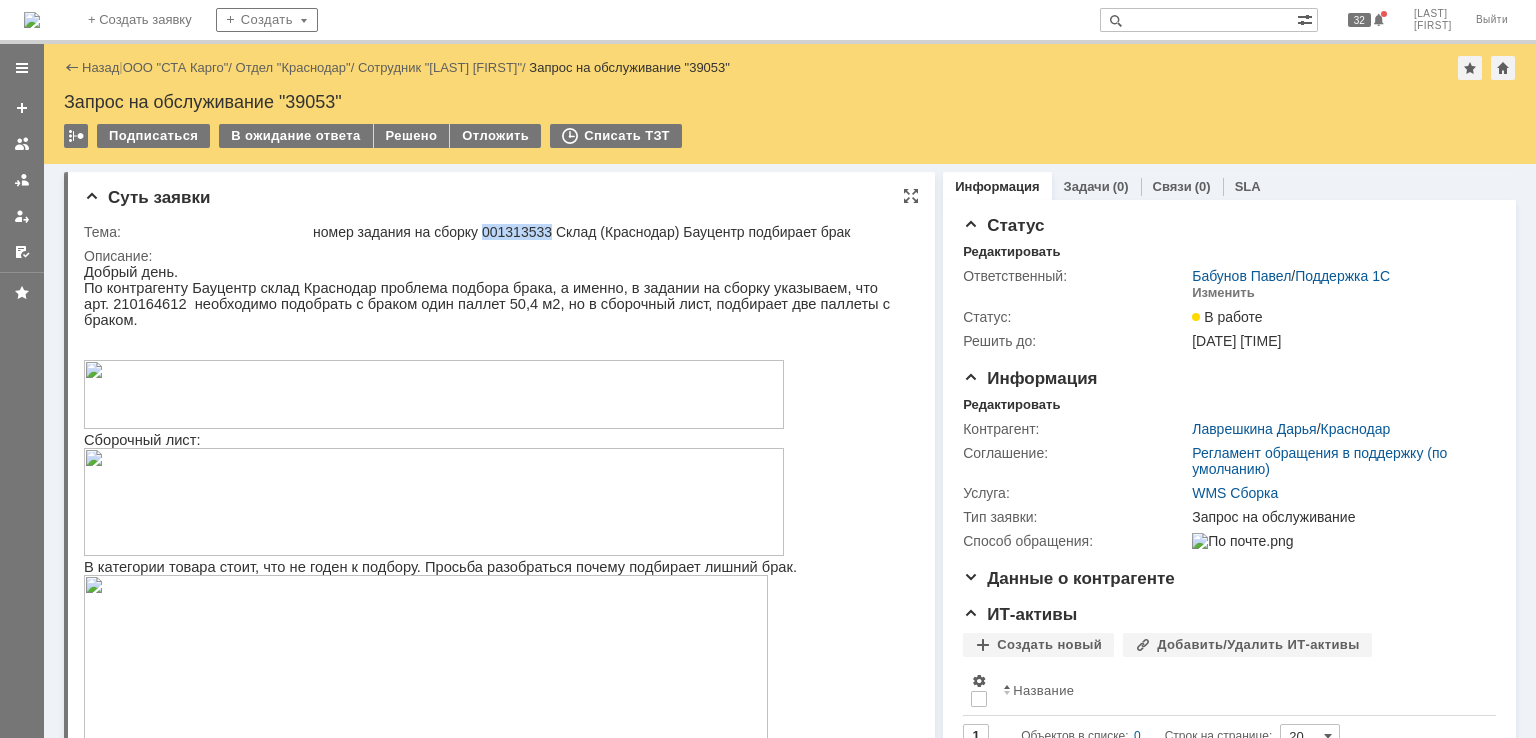 click on "номер задания на сборку 001313533 Склад (Краснодар) Бауцентр подбирает брак" at bounding box center [610, 232] 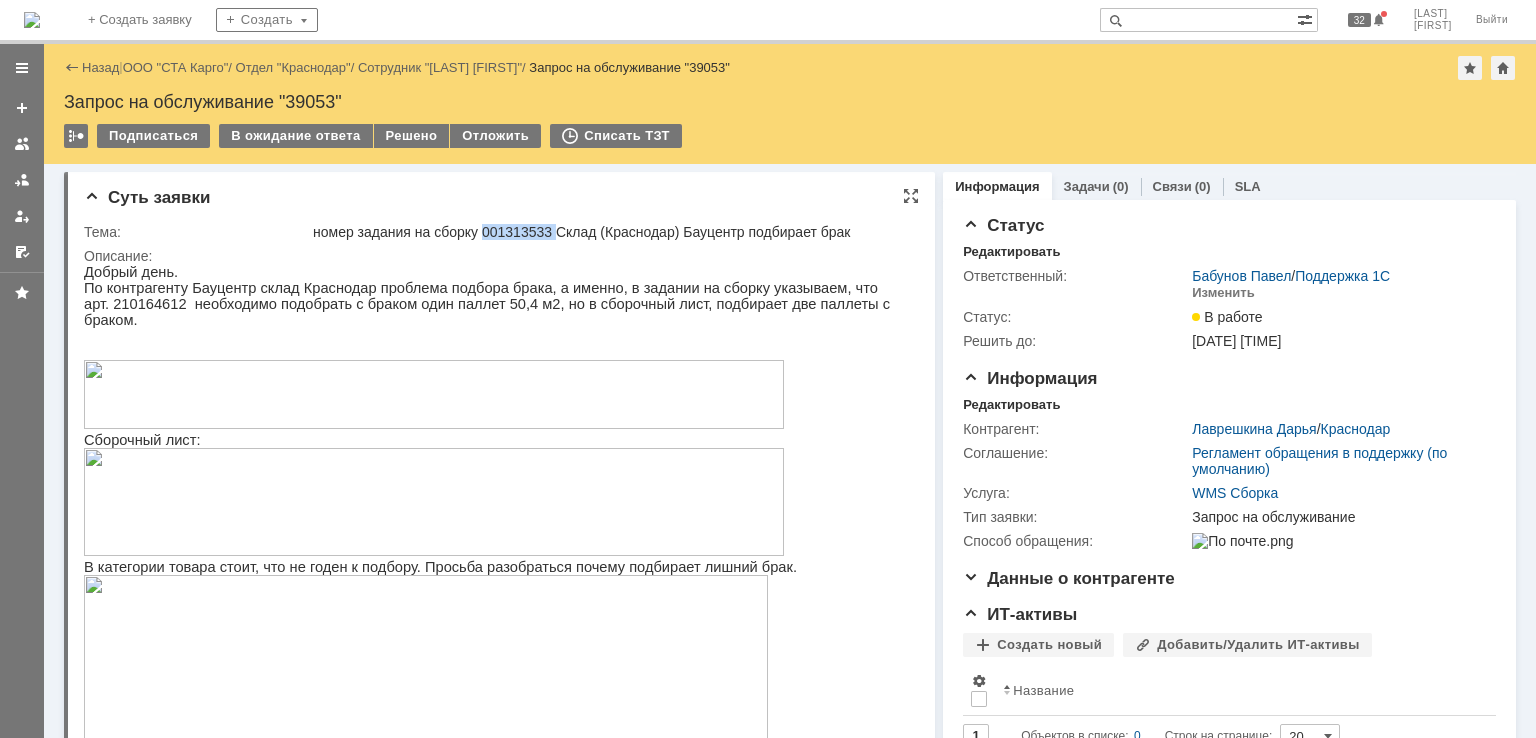 click on "номер задания на сборку 001313533 Склад (Краснодар) Бауцентр подбирает брак" at bounding box center (610, 232) 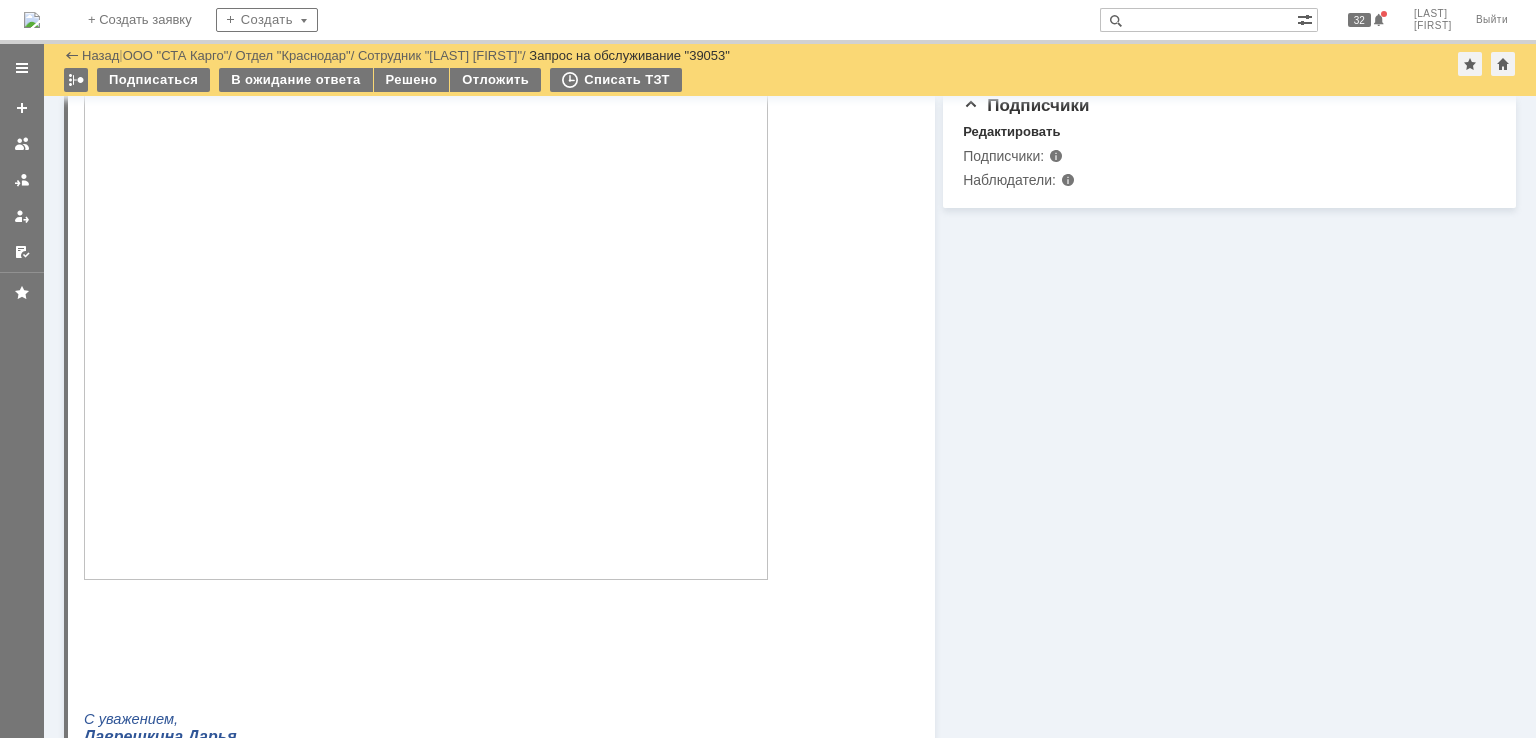 scroll, scrollTop: 1172, scrollLeft: 0, axis: vertical 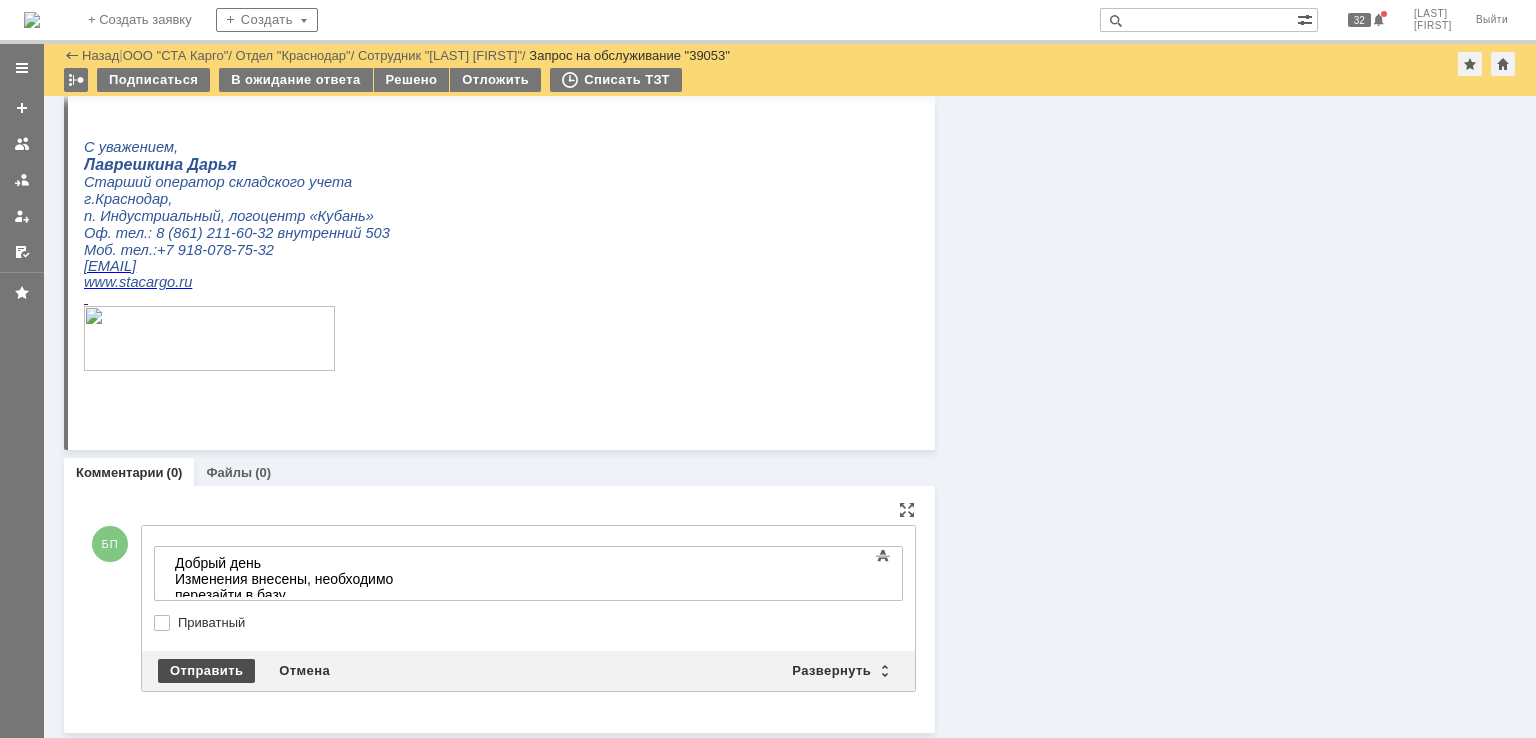 click on "Отправить" at bounding box center [206, 671] 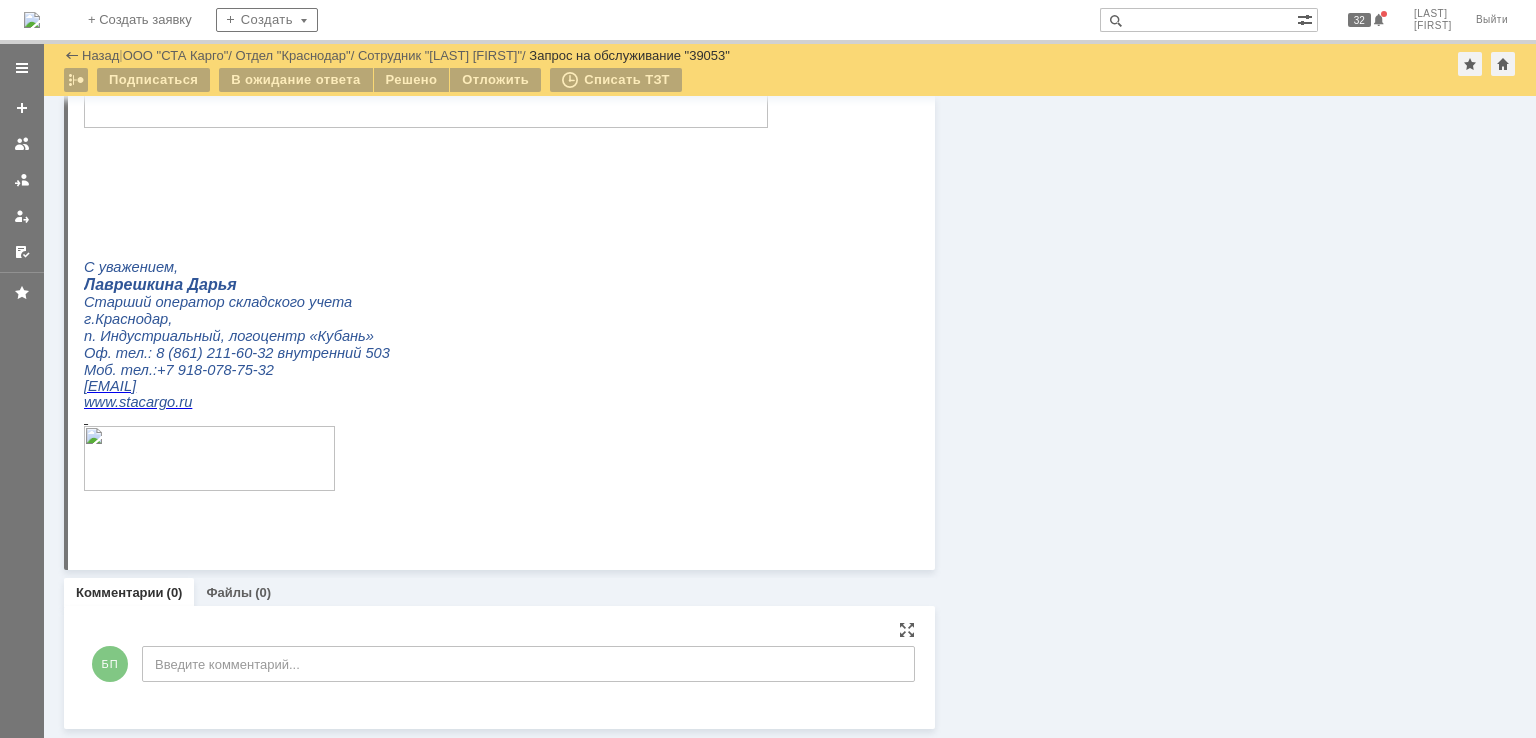 scroll, scrollTop: 1156, scrollLeft: 0, axis: vertical 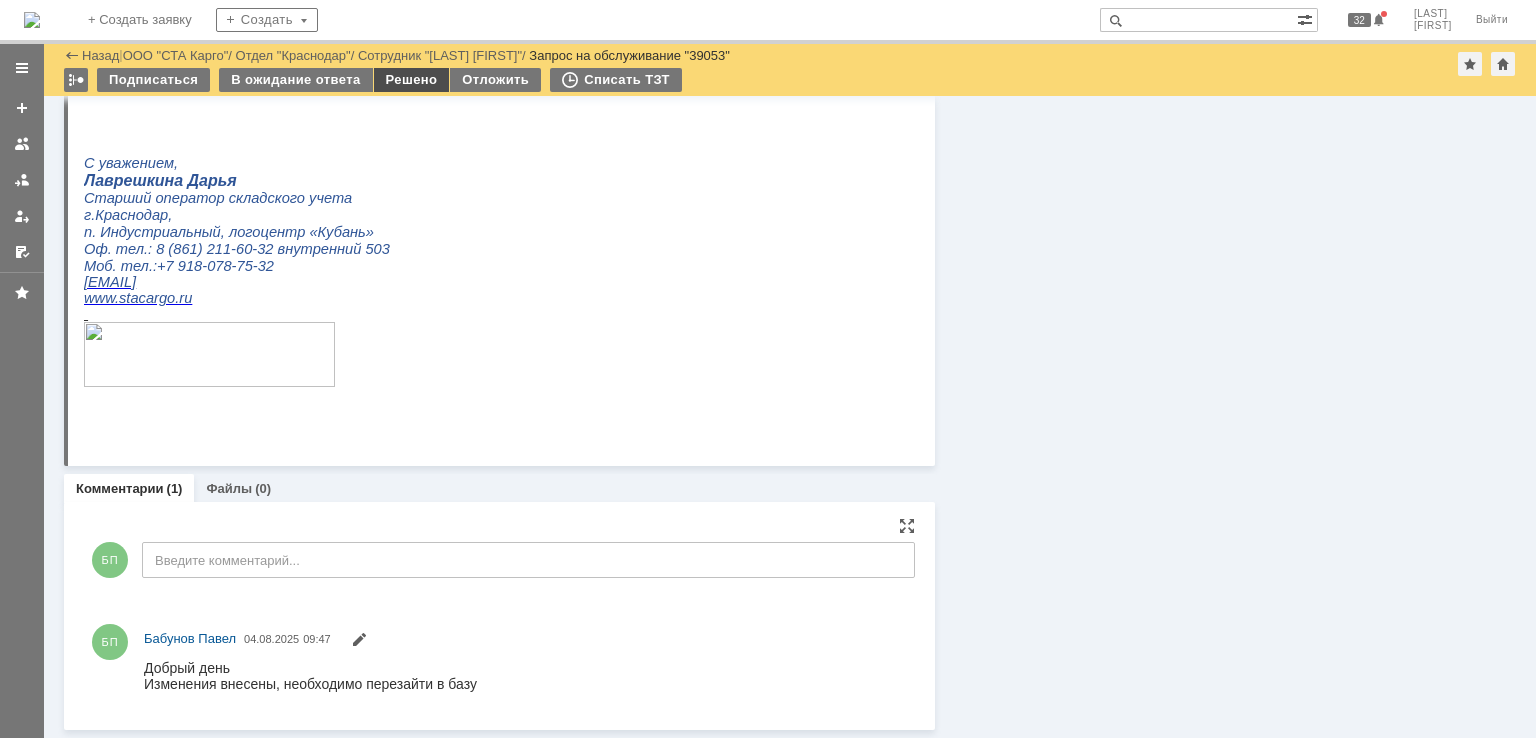 click on "Решено" at bounding box center (412, 80) 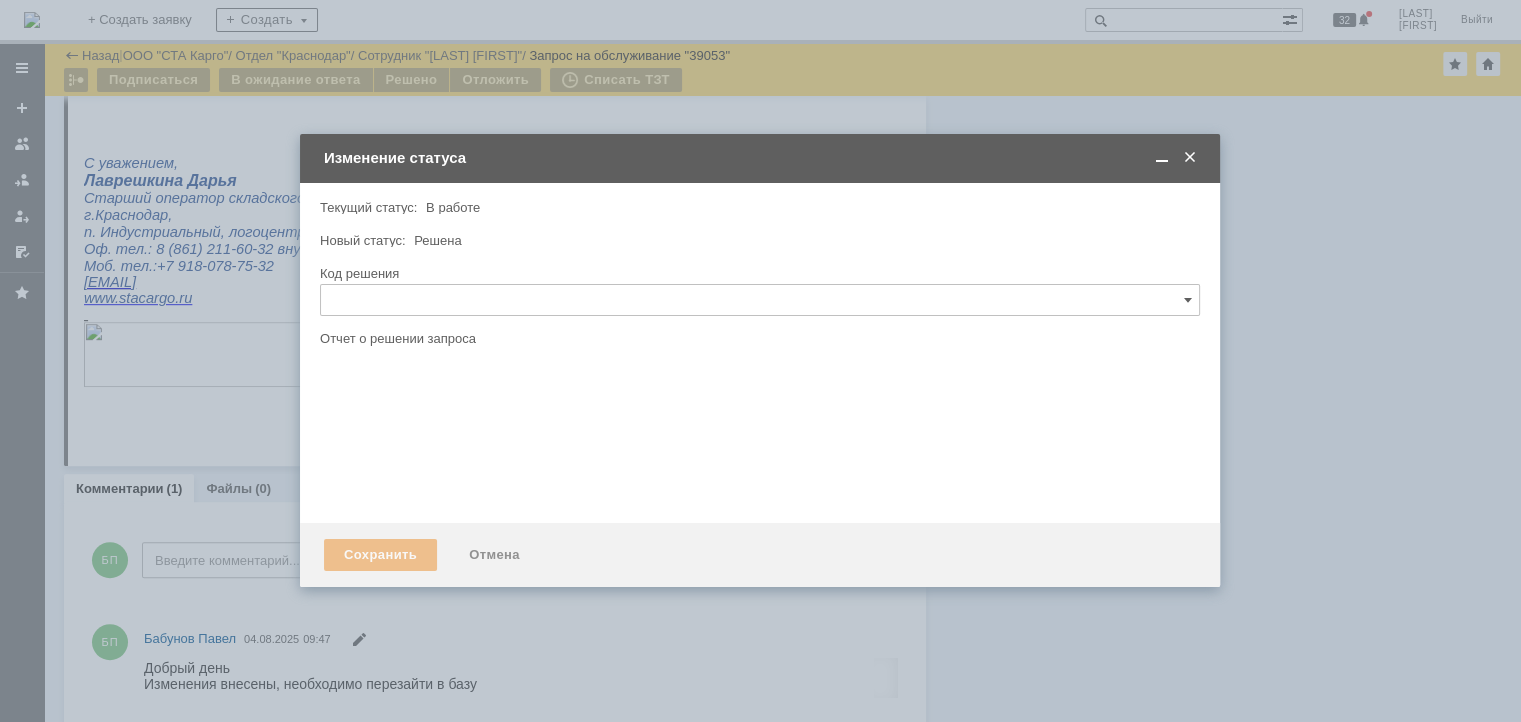 scroll, scrollTop: 1171, scrollLeft: 0, axis: vertical 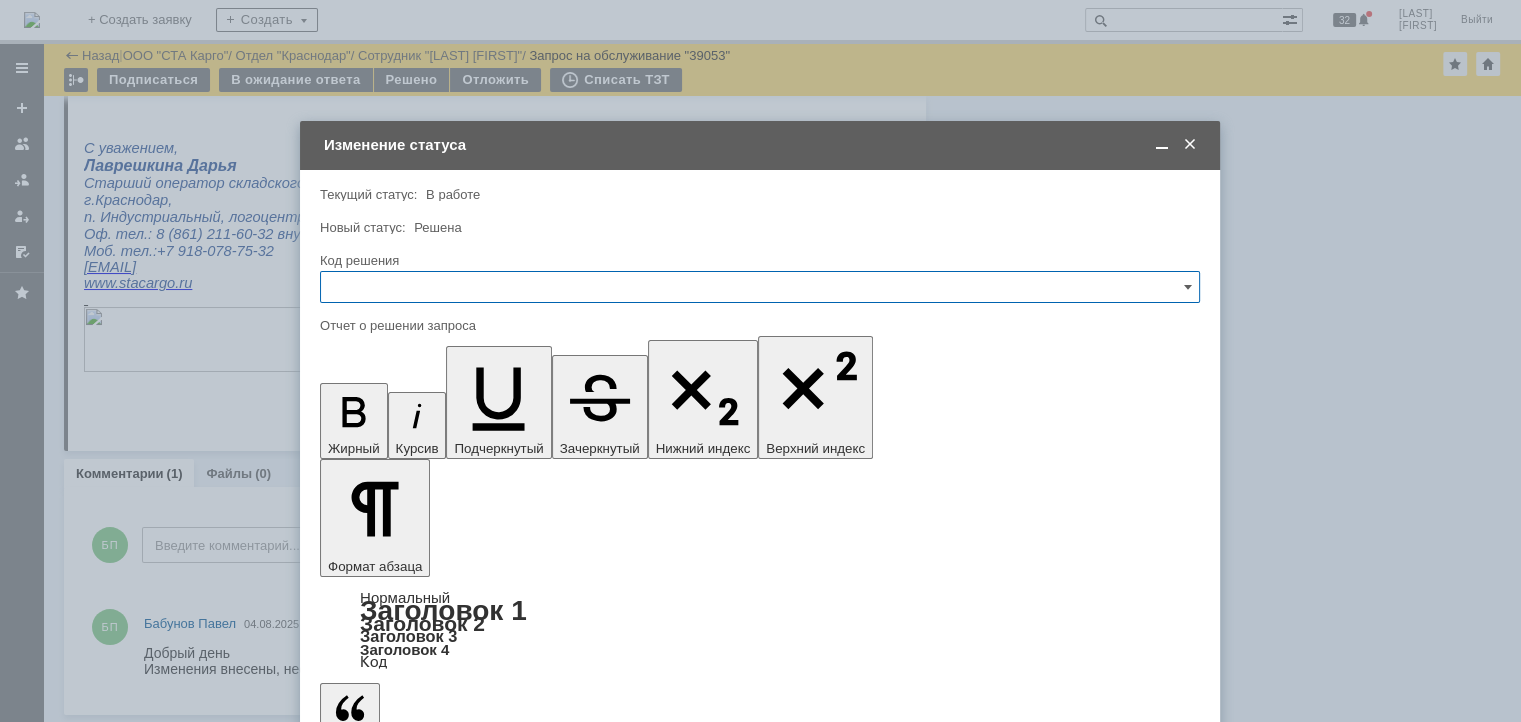 click at bounding box center (760, 287) 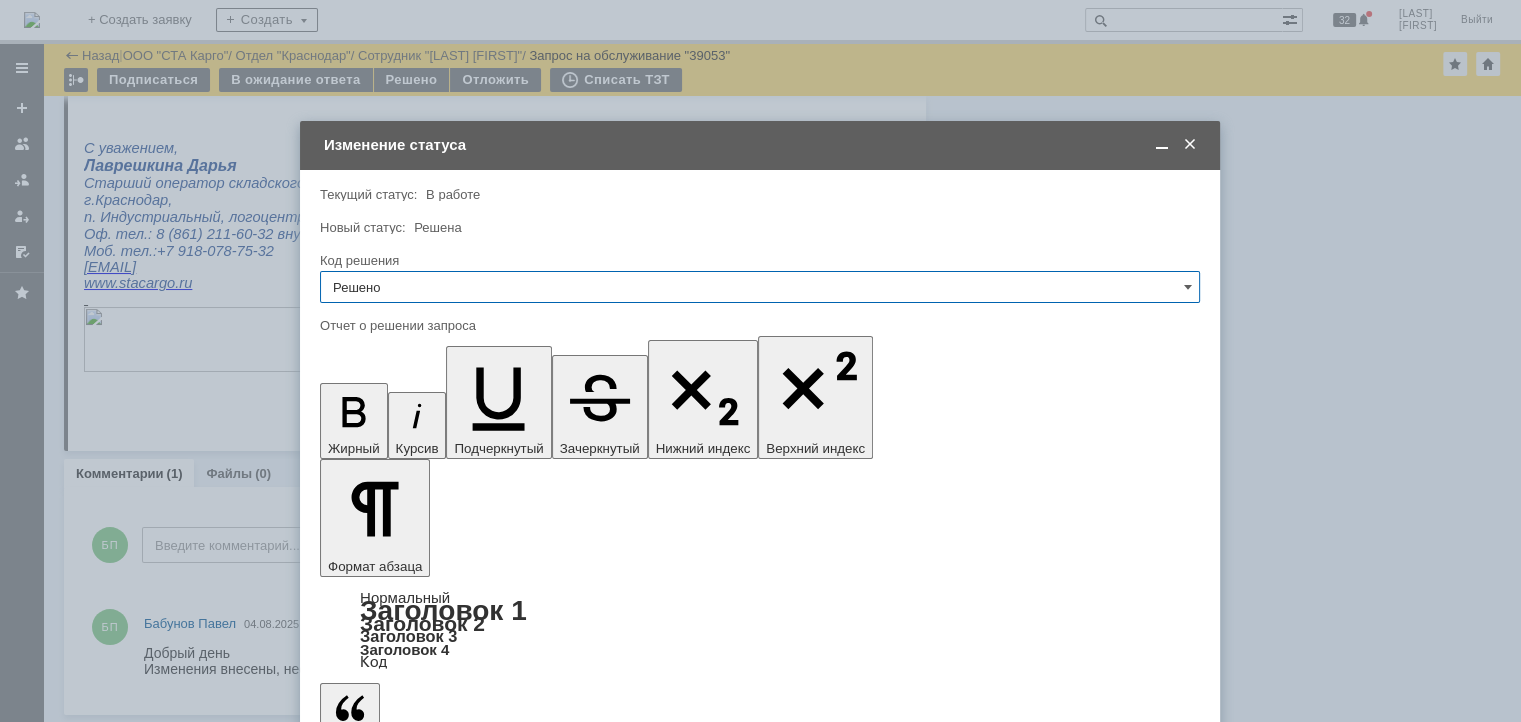 click at bounding box center [483, 5751] 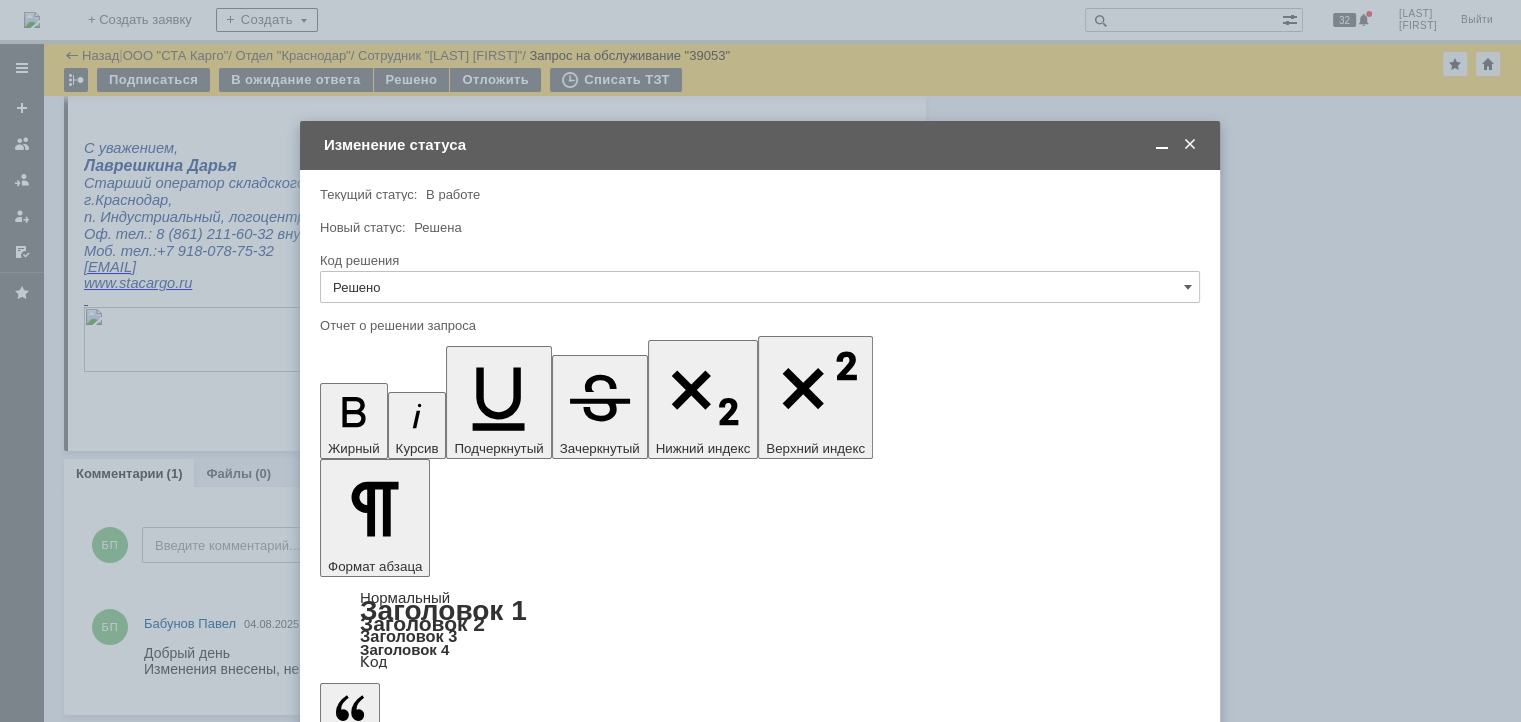 type on "Решено" 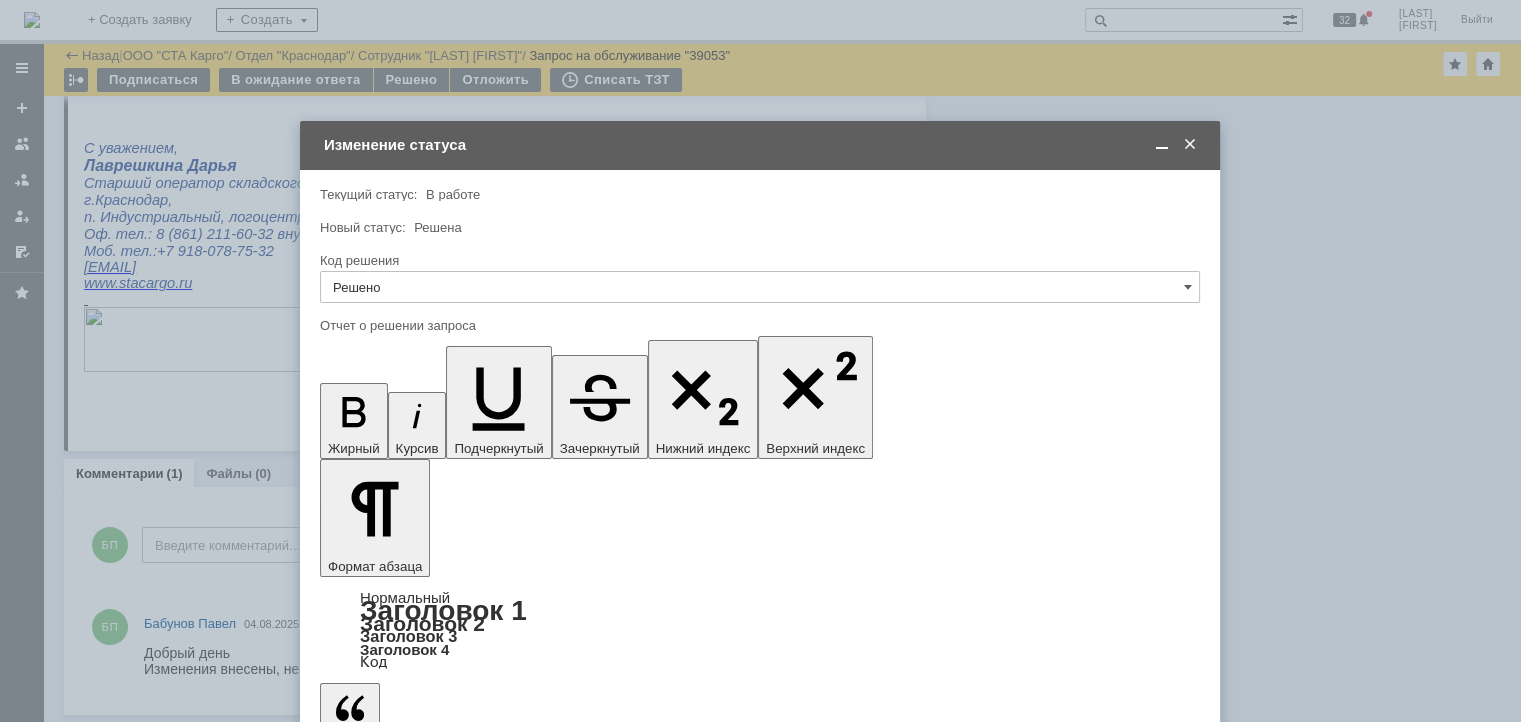 drag, startPoint x: 553, startPoint y: 5785, endPoint x: 545, endPoint y: 5777, distance: 11.313708 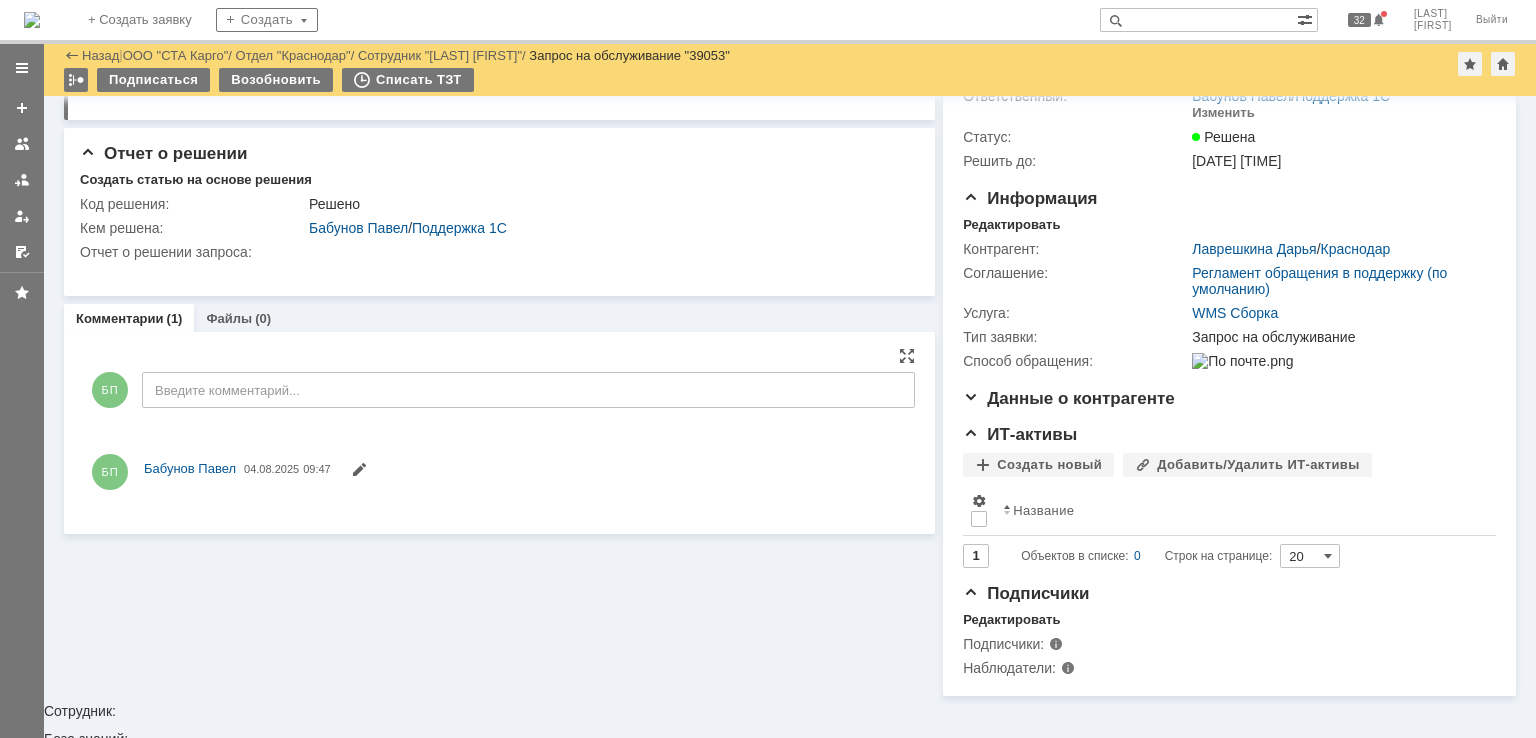 scroll, scrollTop: 92, scrollLeft: 0, axis: vertical 